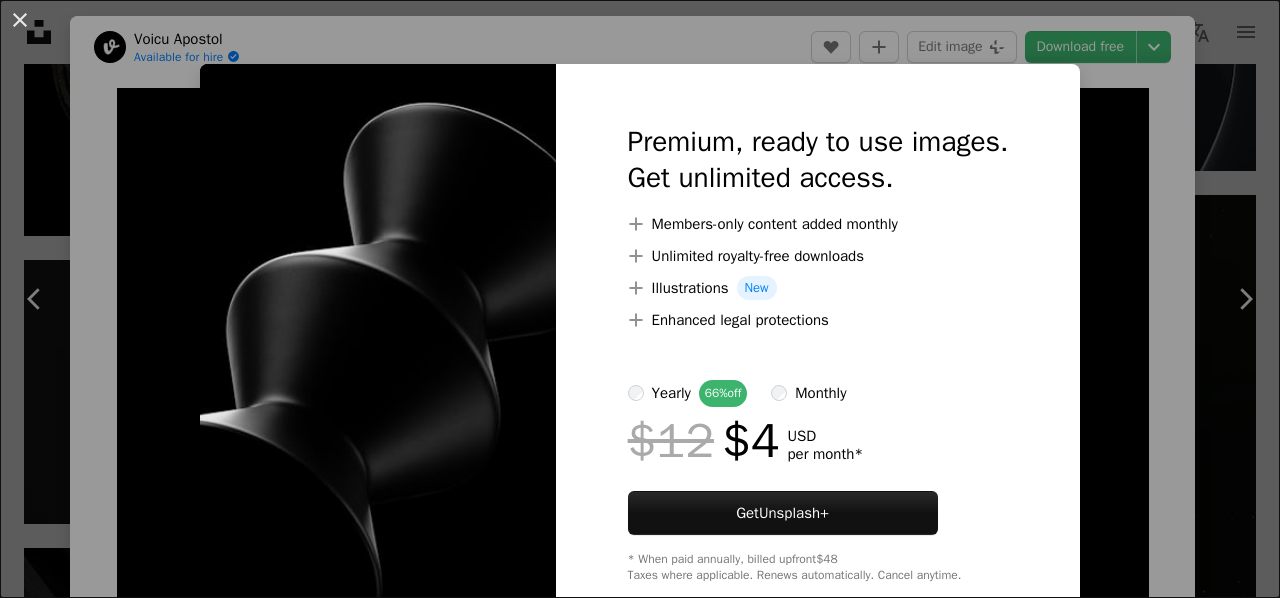 scroll, scrollTop: 4991, scrollLeft: 0, axis: vertical 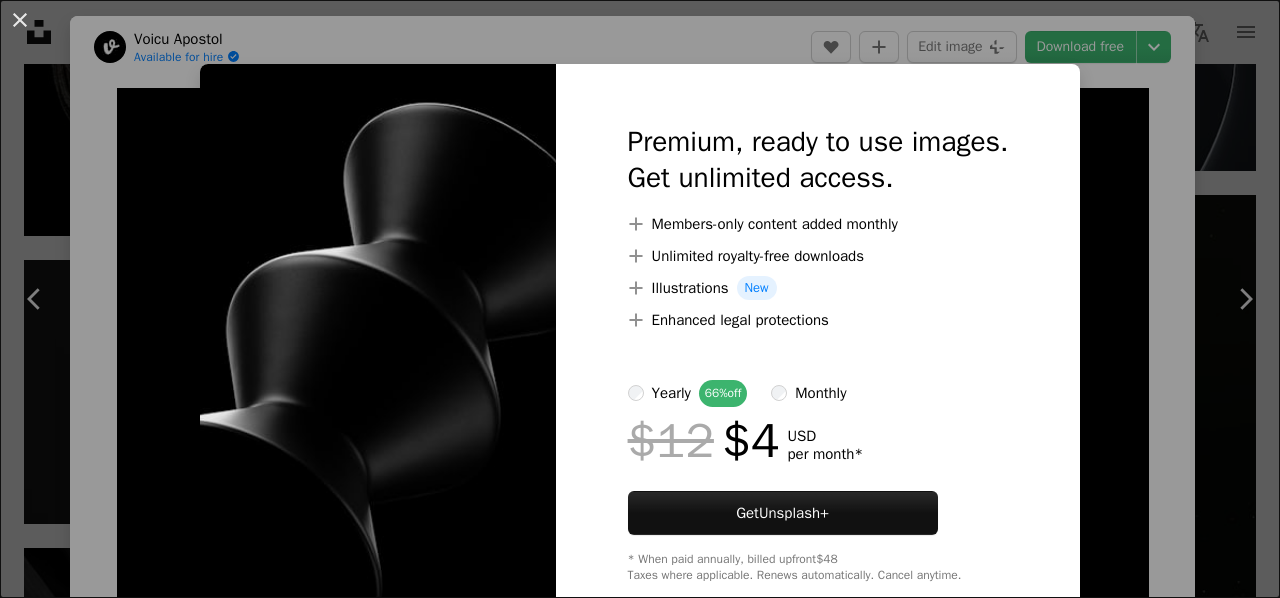 click at bounding box center (378, 353) 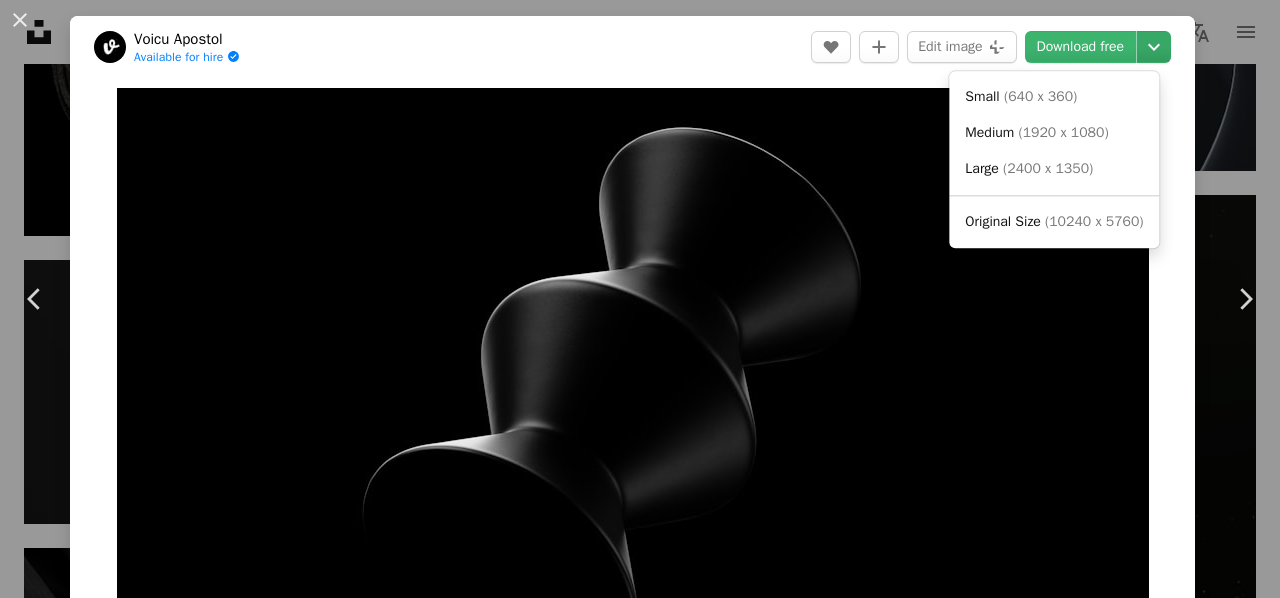 click on "Chevron down" 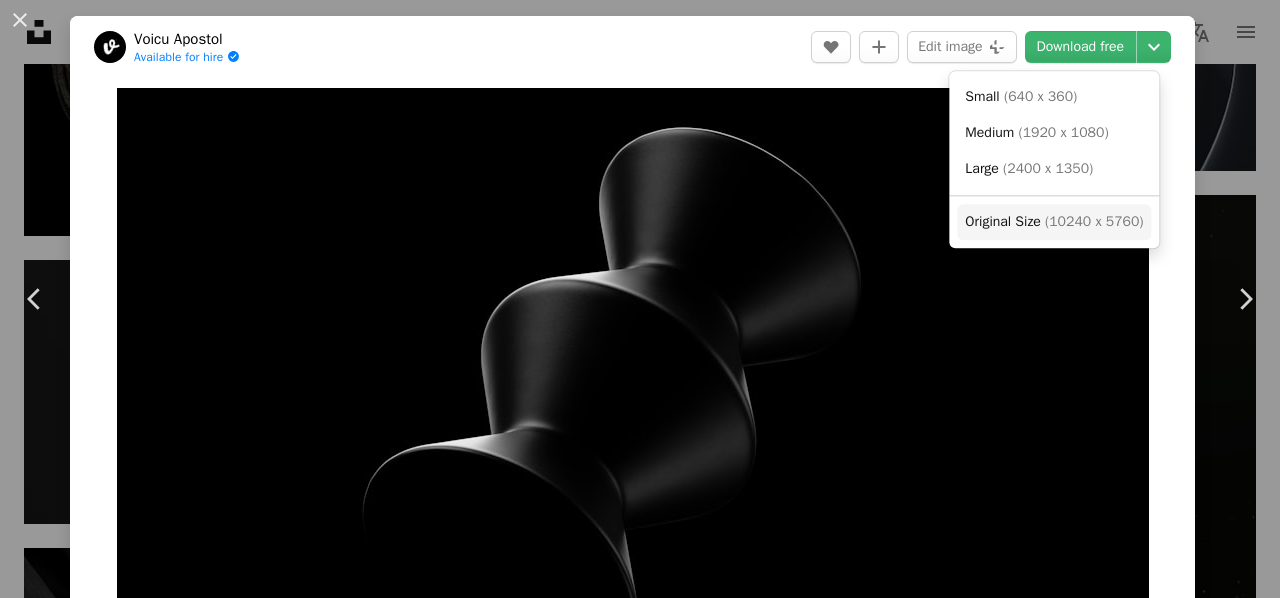 click on "Original Size" at bounding box center (1002, 221) 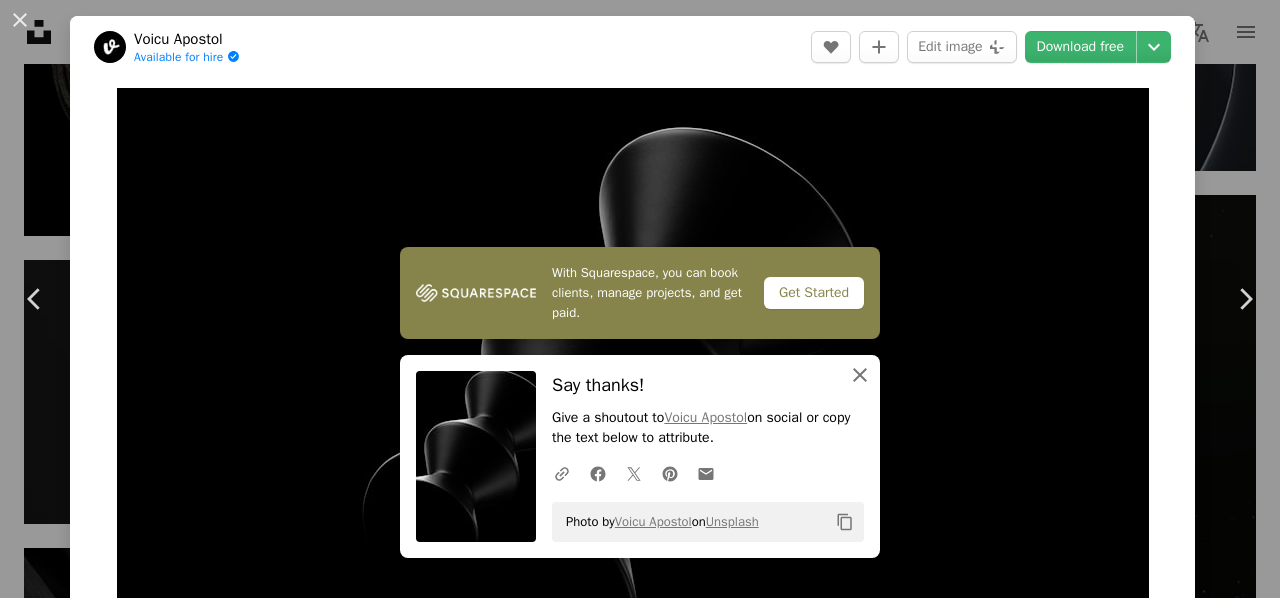 click 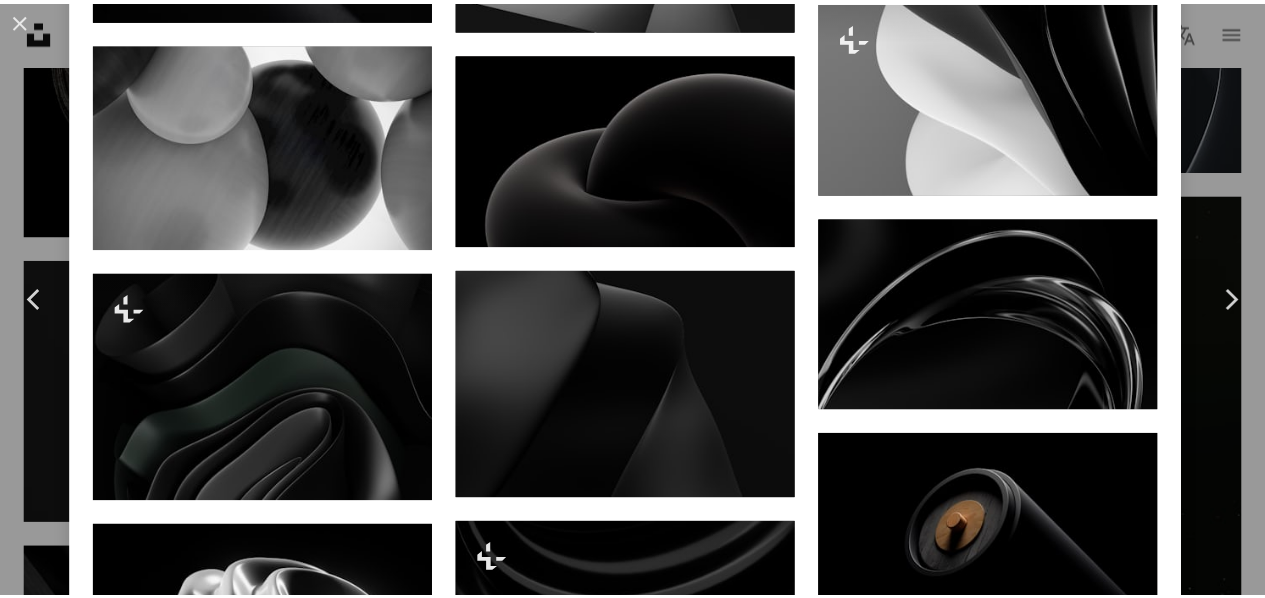 scroll, scrollTop: 5600, scrollLeft: 0, axis: vertical 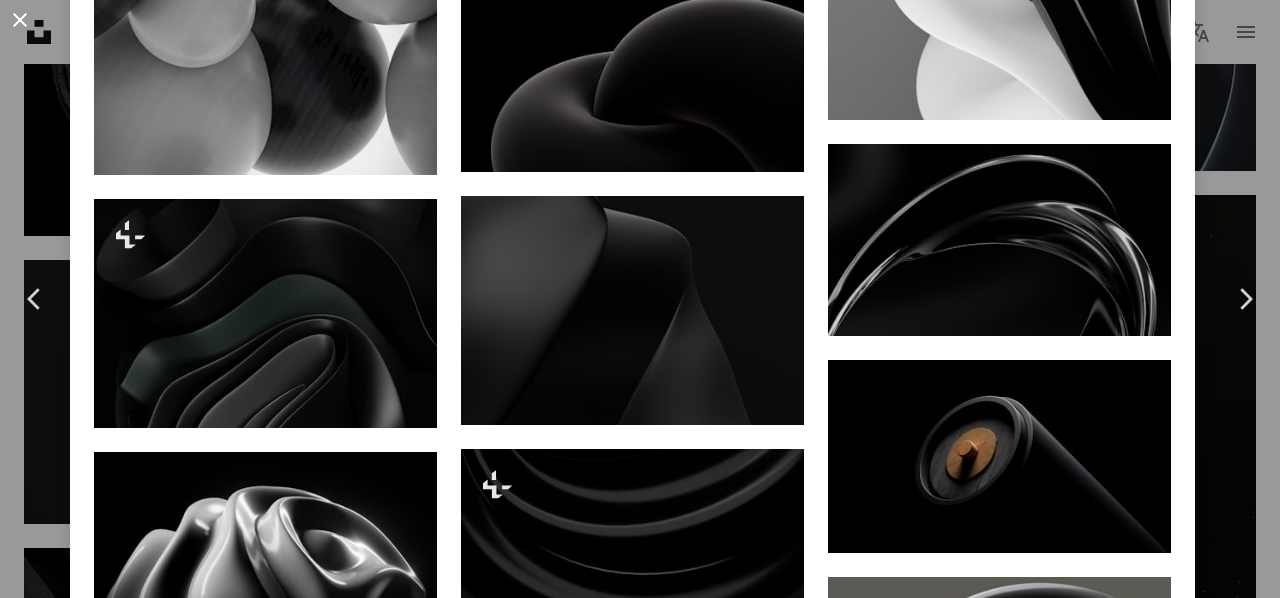 click on "An X shape" at bounding box center [20, 20] 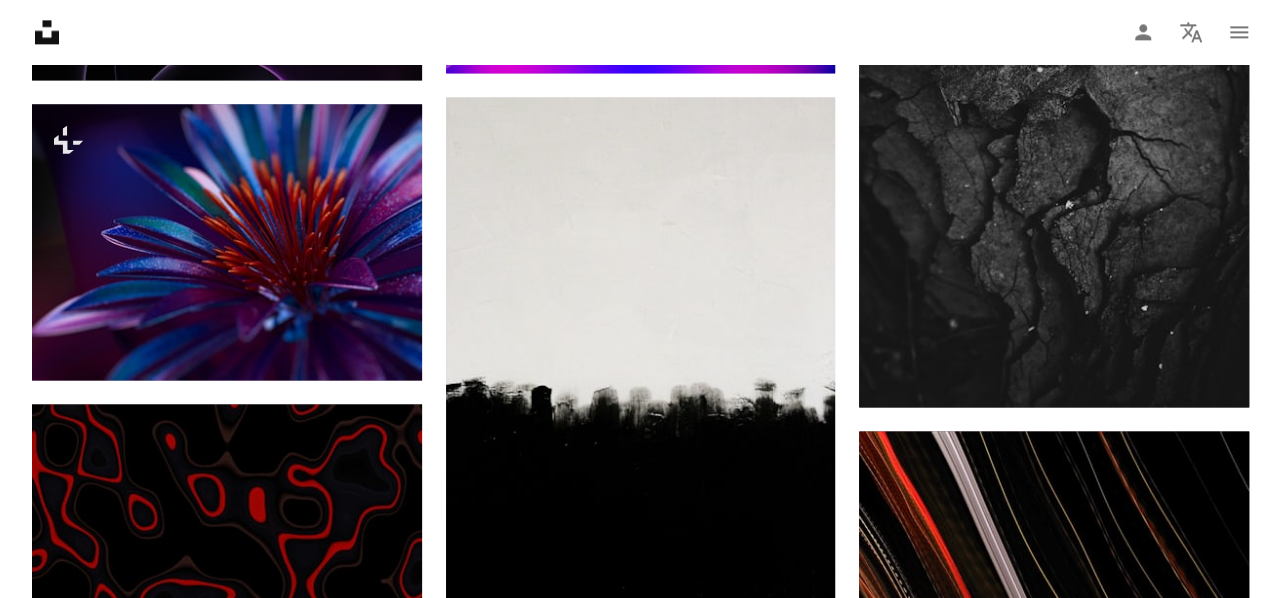 scroll, scrollTop: 9124, scrollLeft: 0, axis: vertical 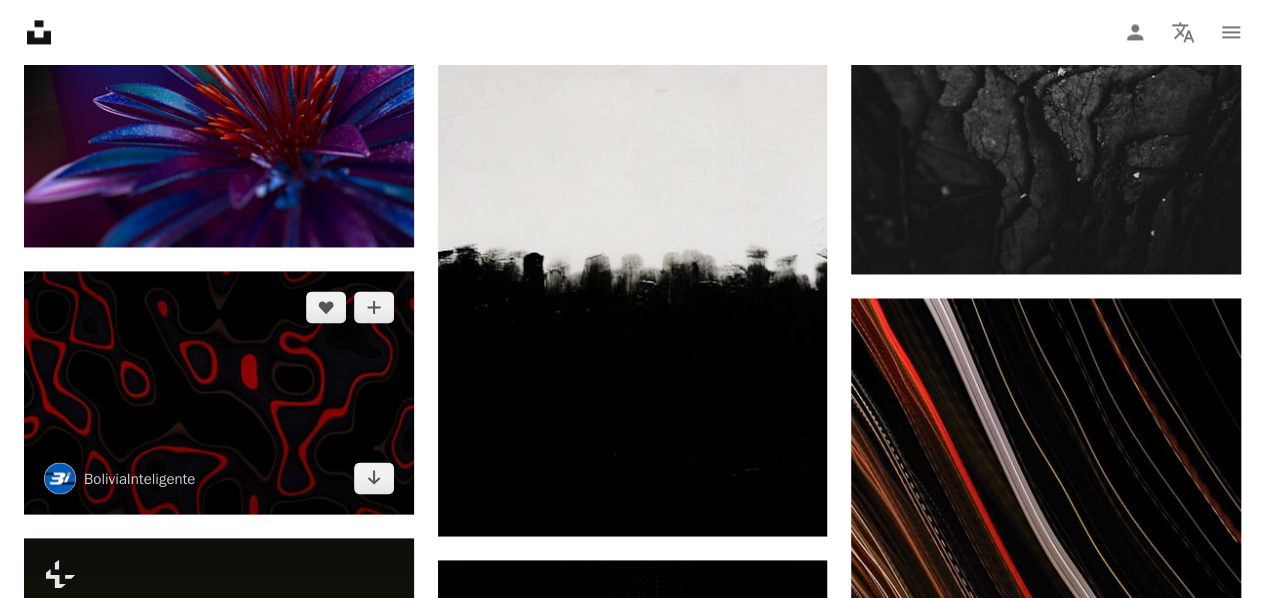 click at bounding box center [219, 393] 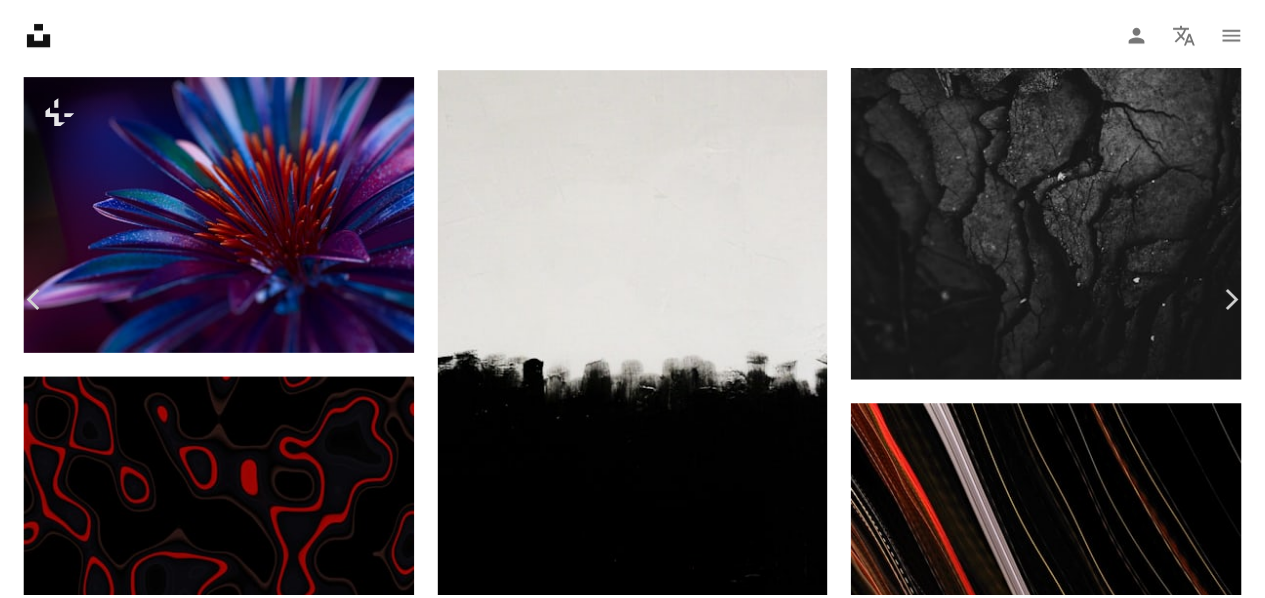 scroll, scrollTop: 4000, scrollLeft: 0, axis: vertical 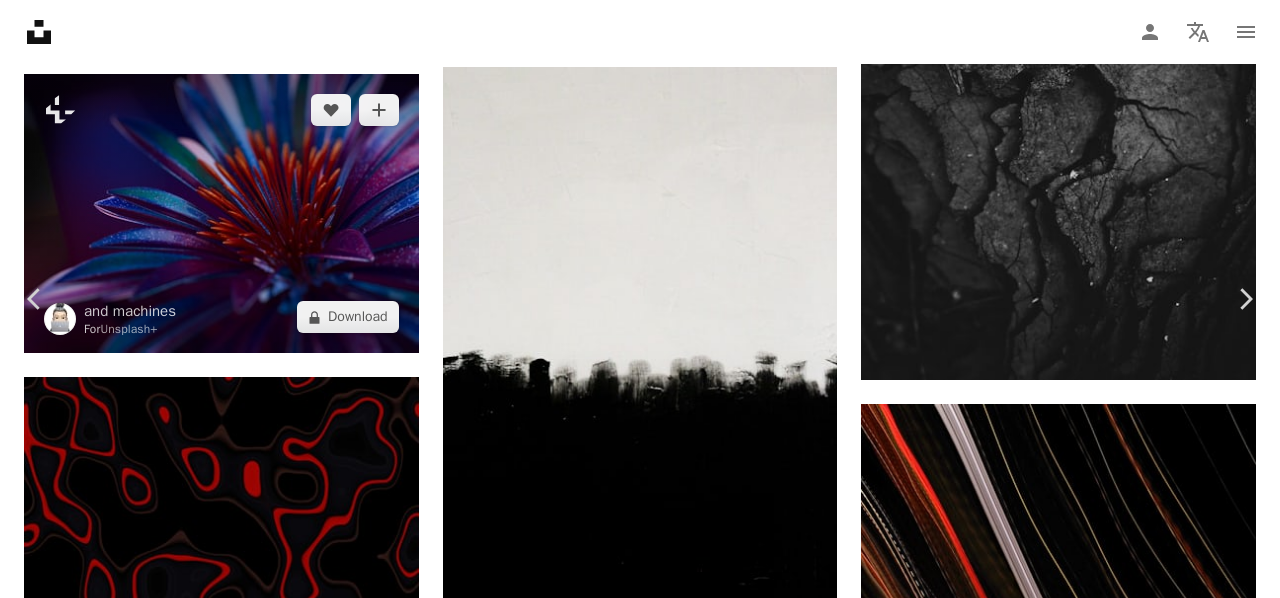 drag, startPoint x: 26, startPoint y: 15, endPoint x: 386, endPoint y: 185, distance: 398.12057 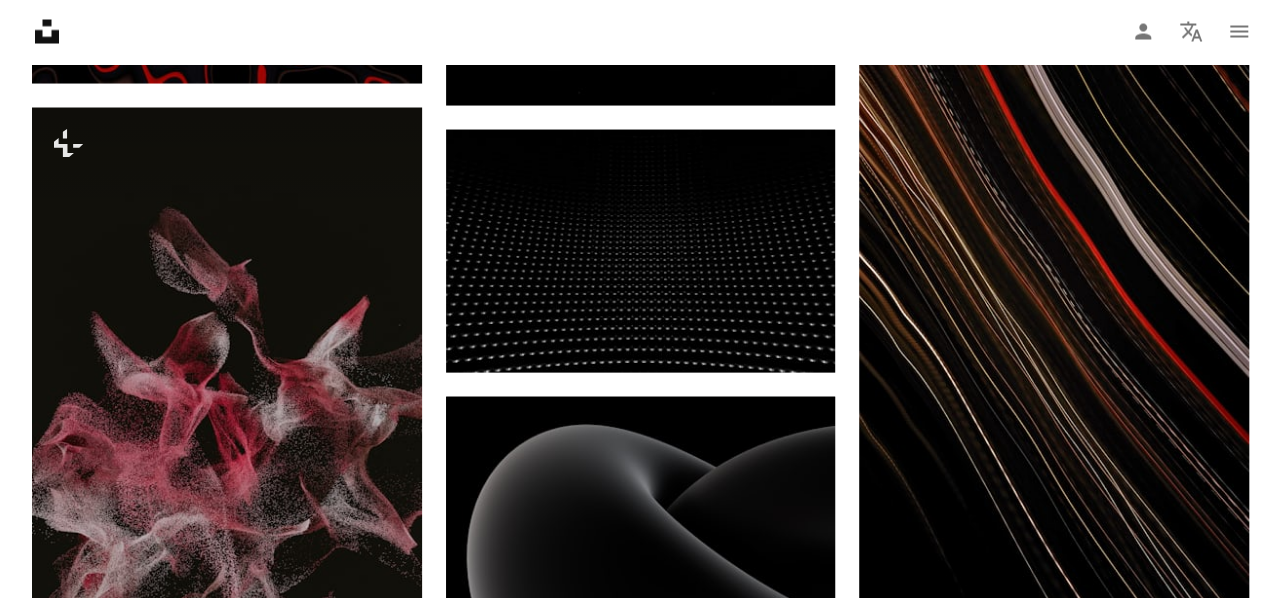 scroll, scrollTop: 9791, scrollLeft: 0, axis: vertical 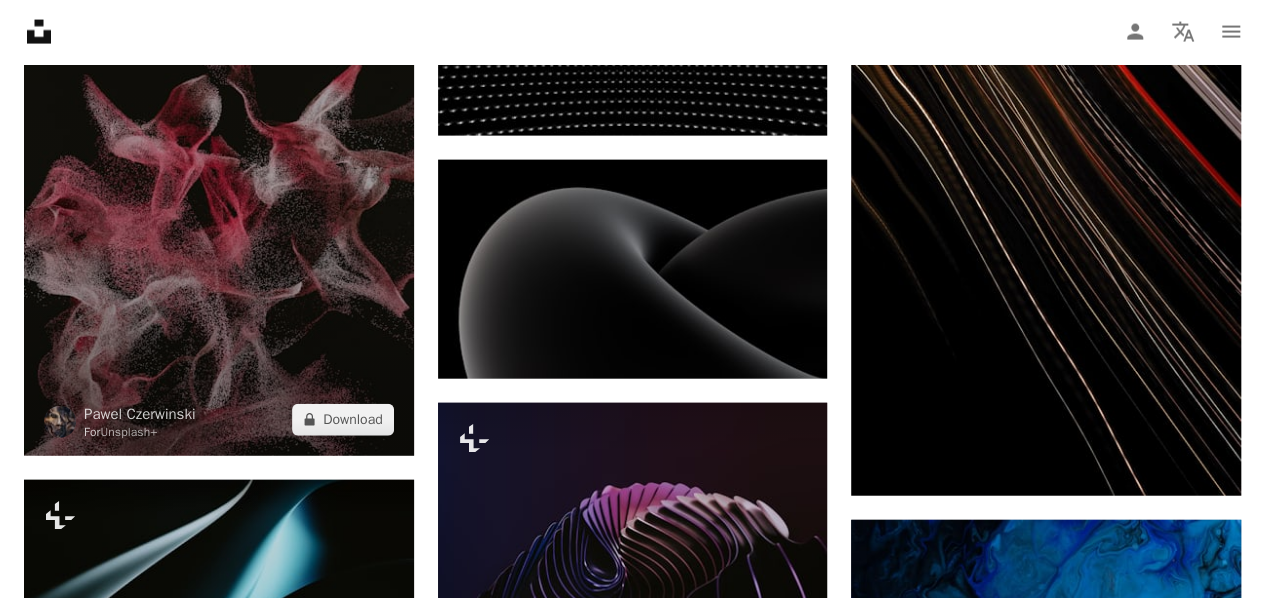 click at bounding box center (219, 163) 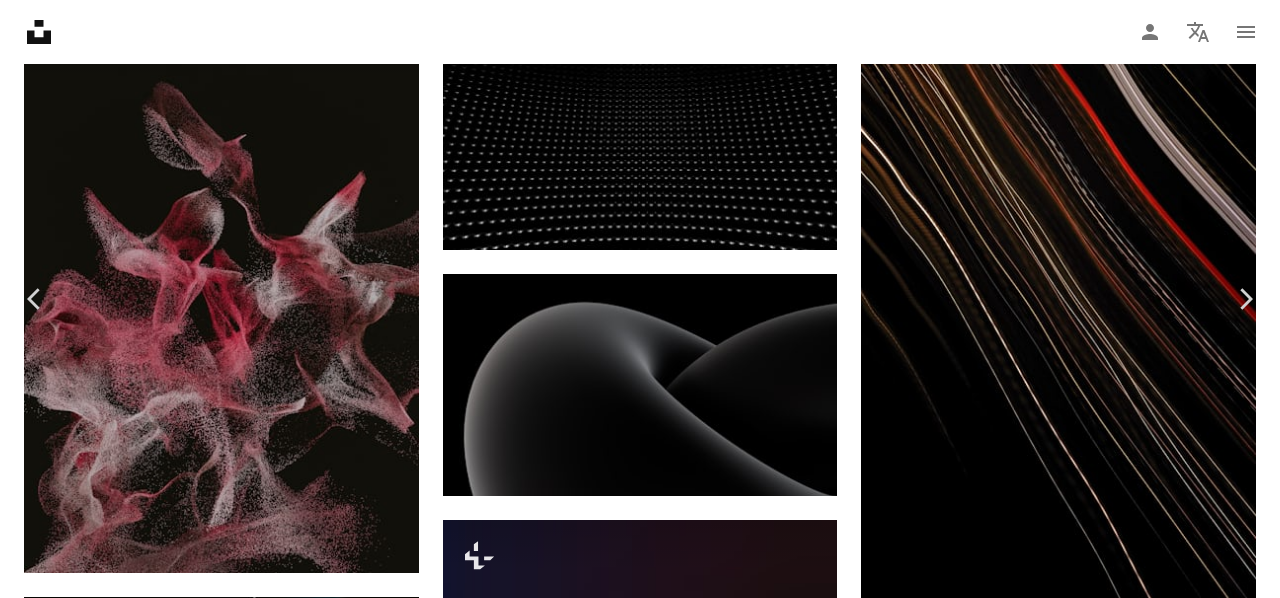scroll, scrollTop: 2266, scrollLeft: 0, axis: vertical 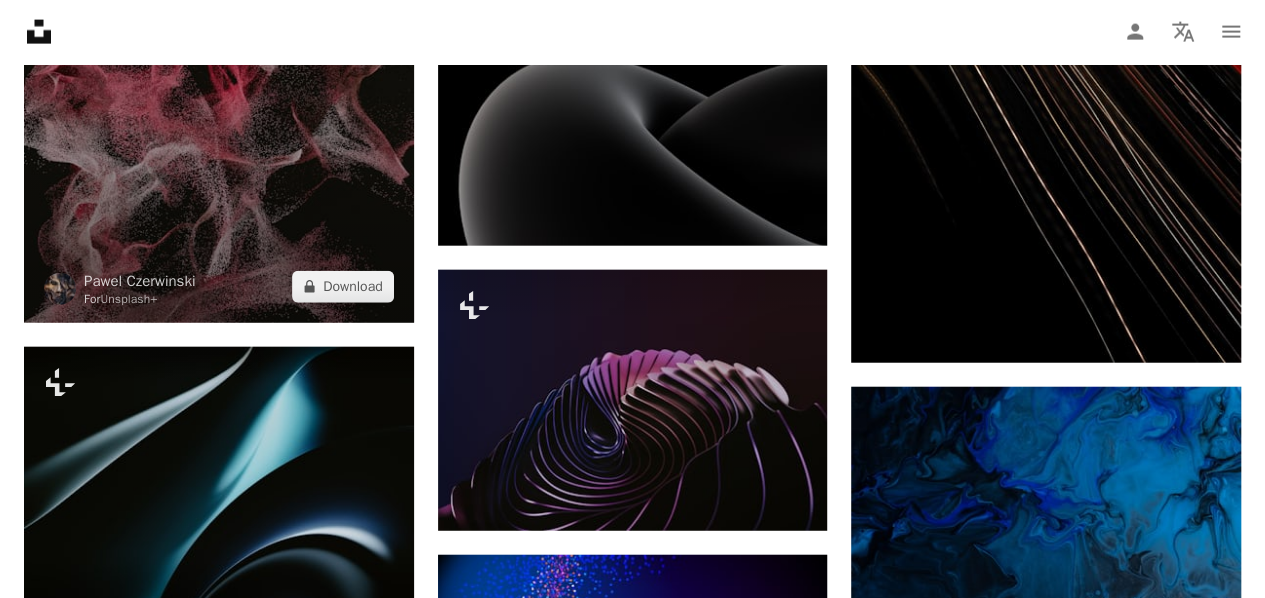 click at bounding box center [219, 30] 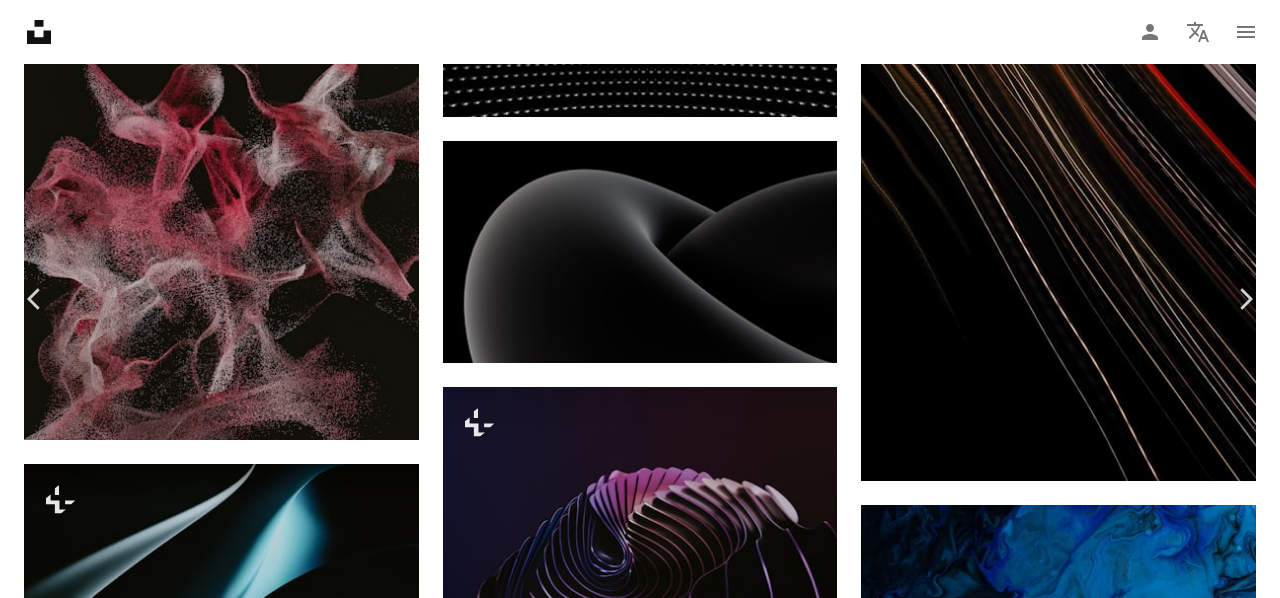 scroll, scrollTop: 2533, scrollLeft: 0, axis: vertical 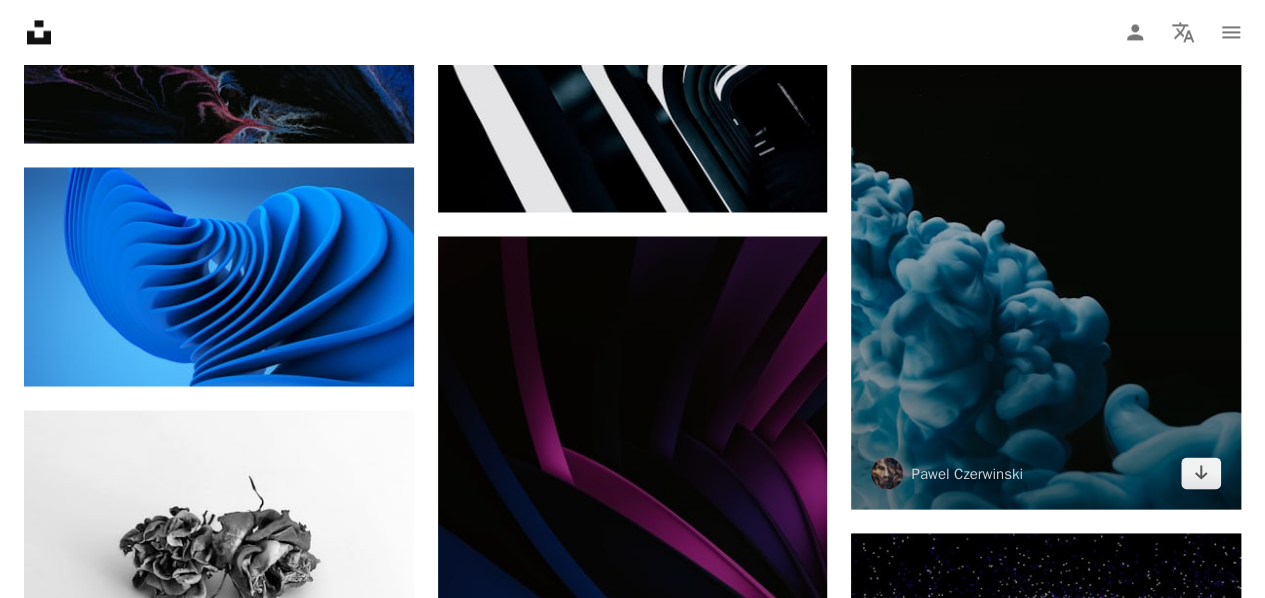 click at bounding box center [1046, 216] 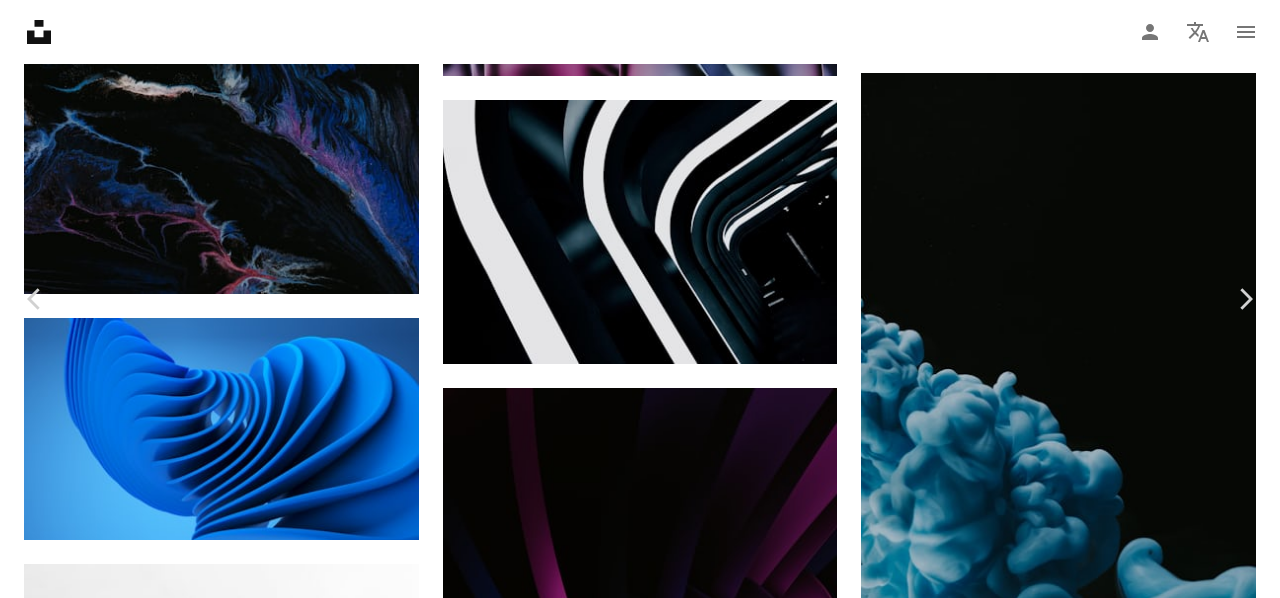 scroll, scrollTop: 1333, scrollLeft: 0, axis: vertical 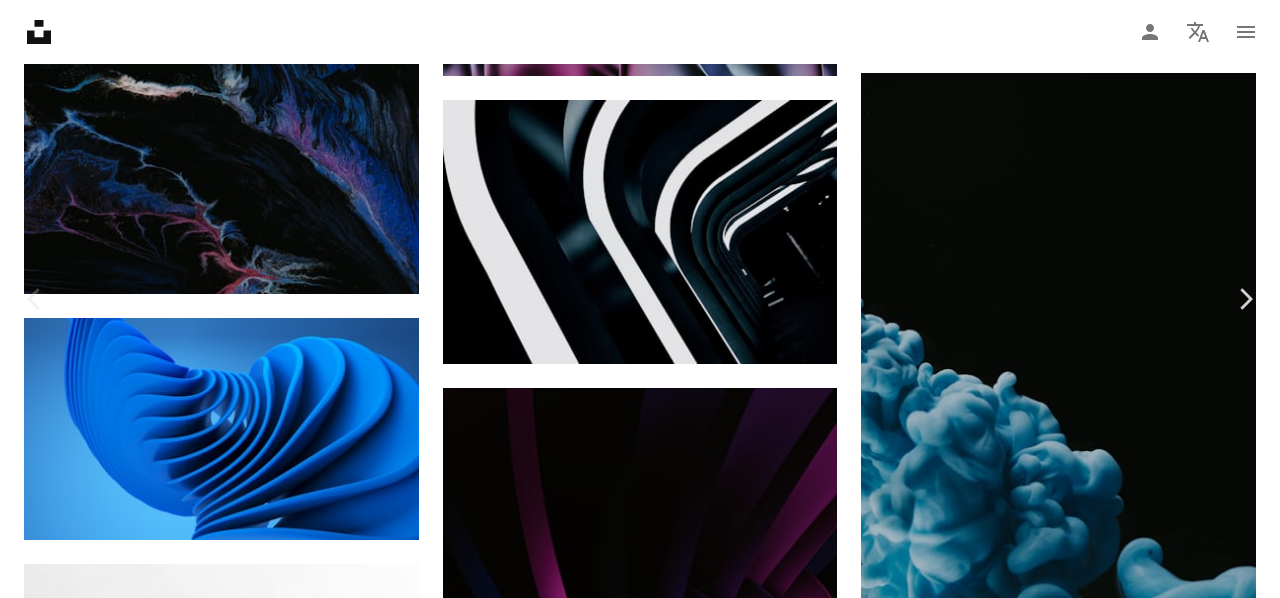 click at bounding box center [265, 5217] 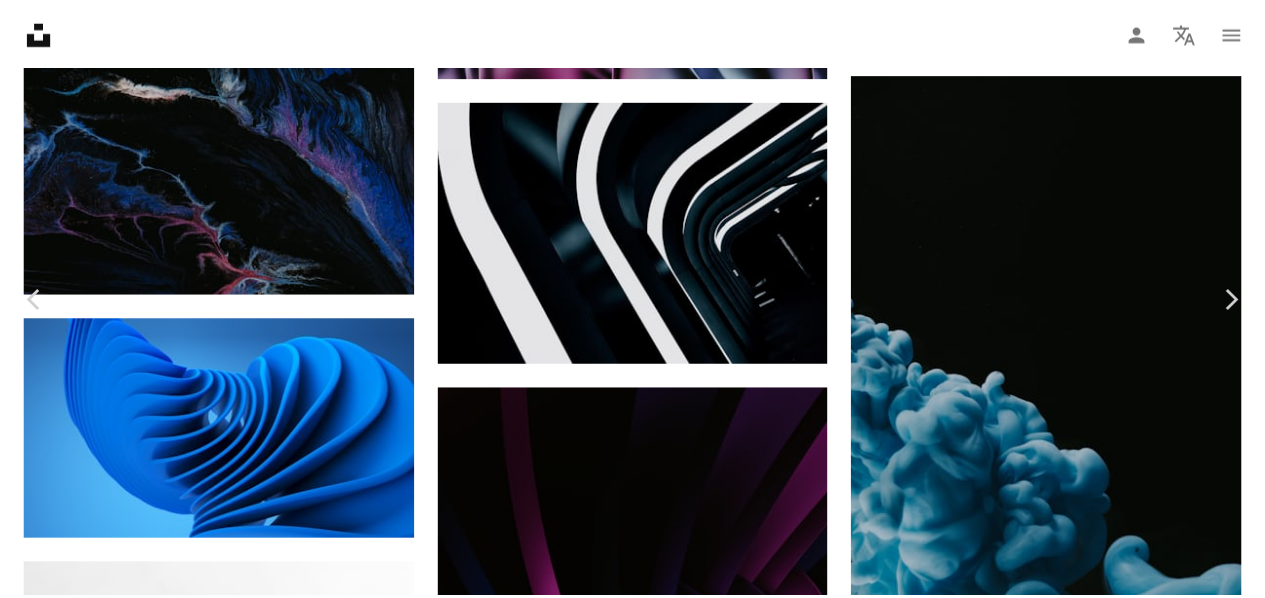 scroll, scrollTop: 18132, scrollLeft: 0, axis: vertical 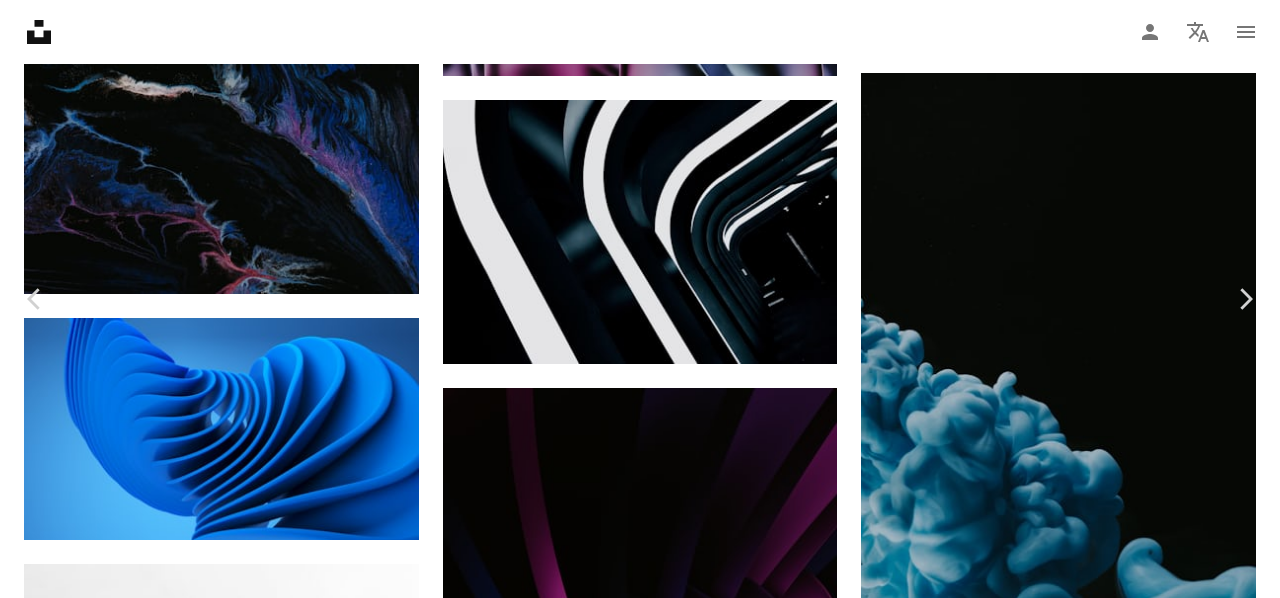 click on "An X shape" at bounding box center (20, 20) 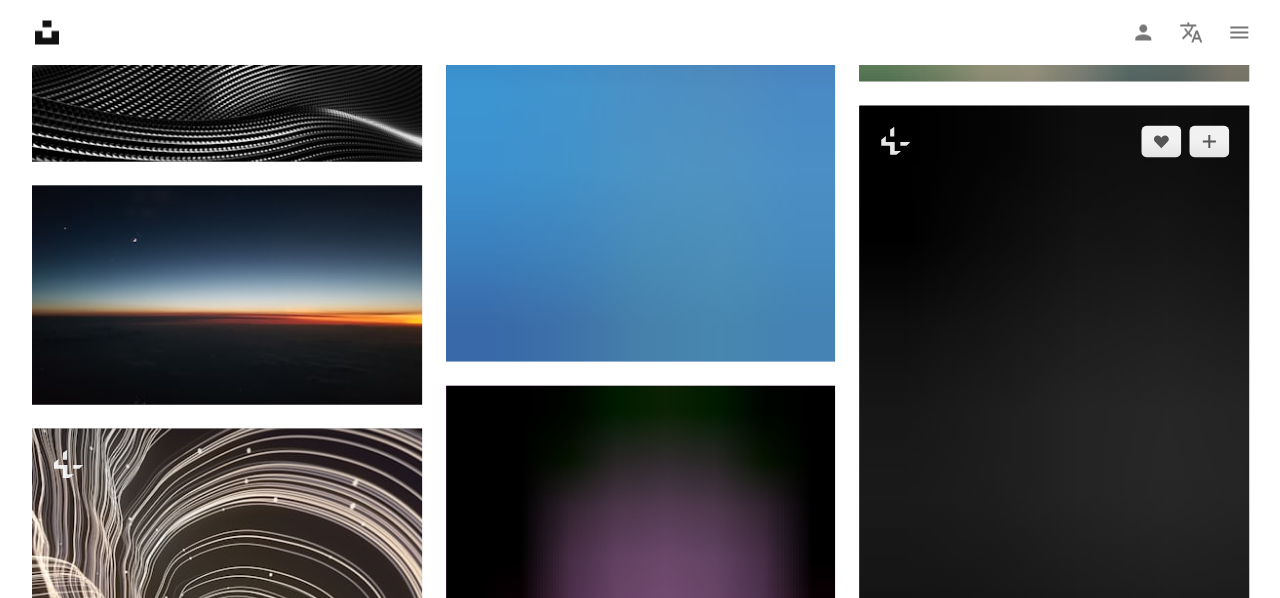 scroll, scrollTop: 24458, scrollLeft: 0, axis: vertical 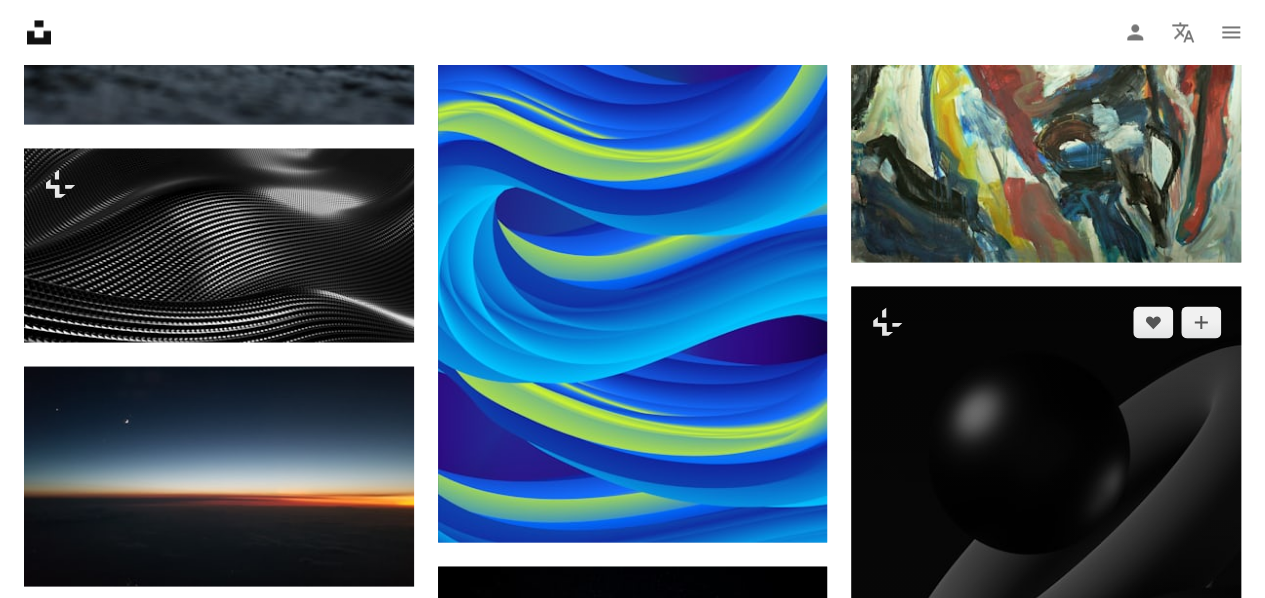 click at bounding box center (1046, 632) 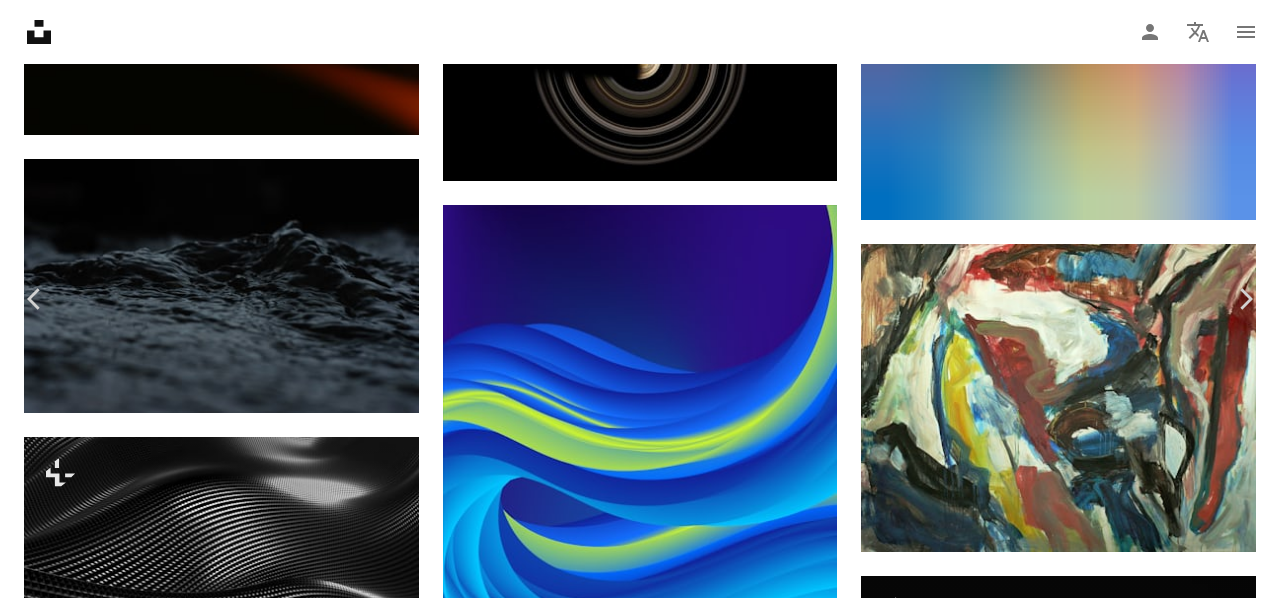 scroll, scrollTop: 933, scrollLeft: 0, axis: vertical 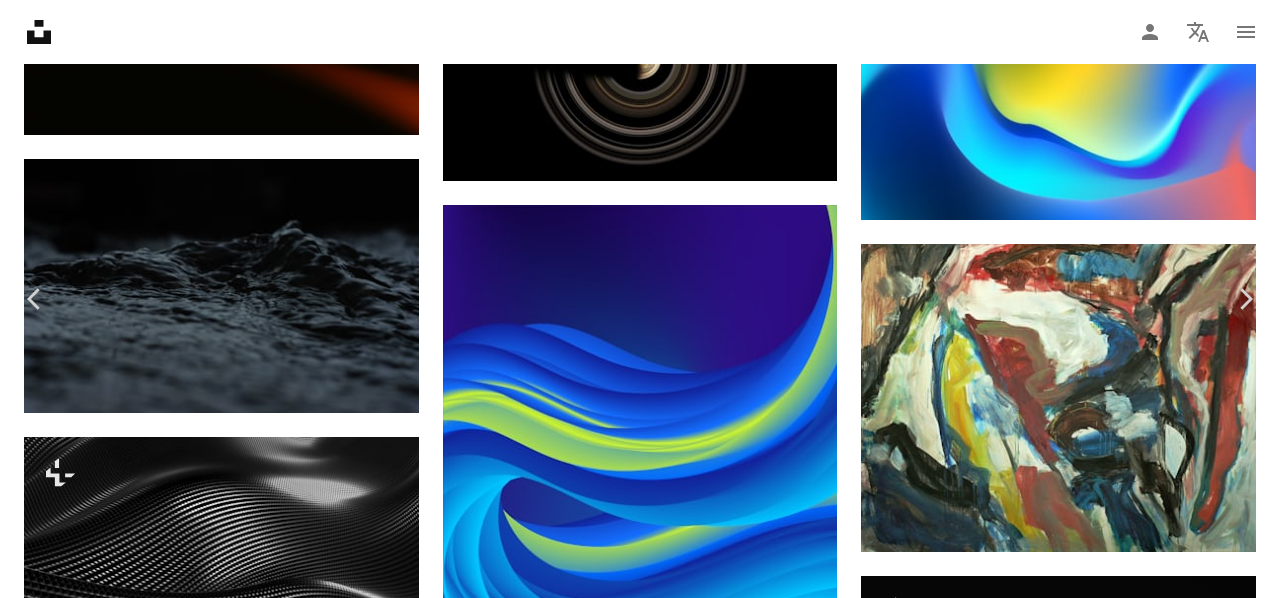 click at bounding box center (302, 3904) 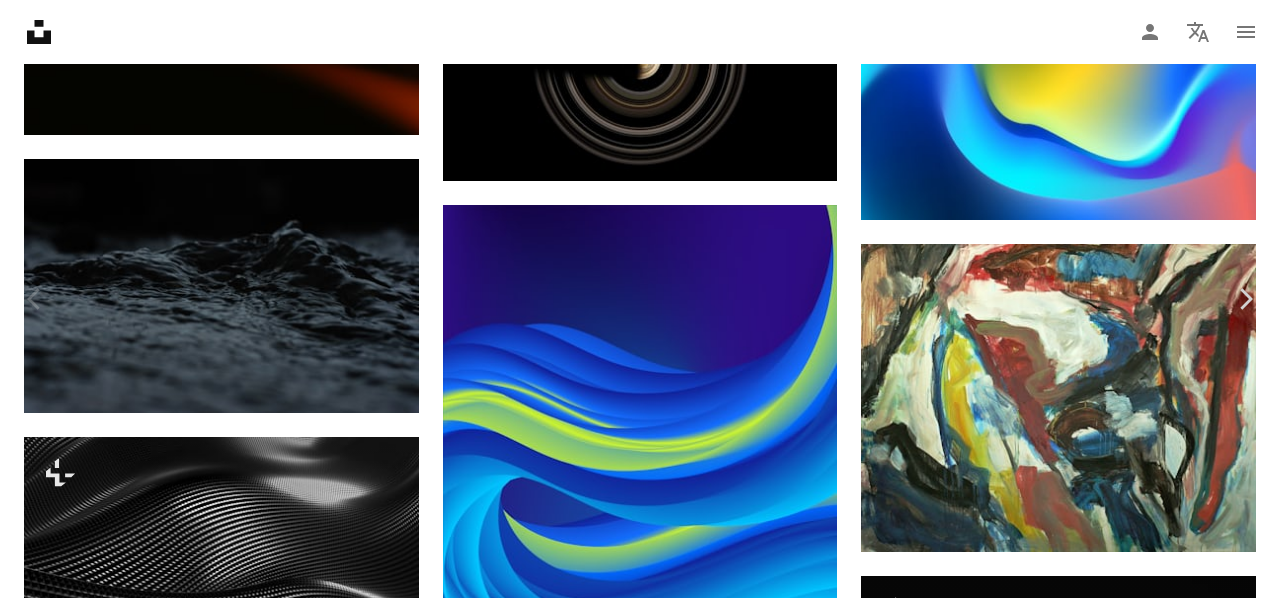 scroll, scrollTop: 6048, scrollLeft: 0, axis: vertical 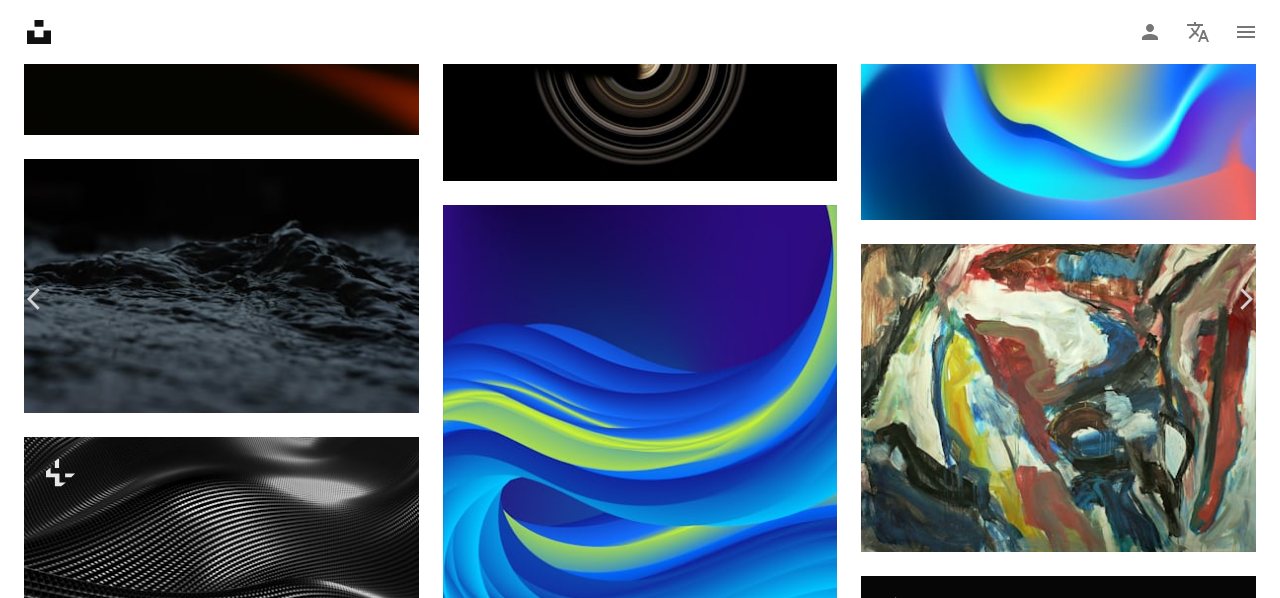 click on "[FIRST] [LAST] For Unsplash+ A heart A plus sign Edit image Plus sign for Unsplash+ A lock Download Zoom in Featured in Photos A forward-right arrow Share More Actions Dark wallpaper 🖤 Calendar outlined Published on January 23, 2023 Safety Licensed under the Unsplash+ License wallpaper background abstract phone wallpaper black aesthetic wallpaper abstract background phone background screensaver 3d render digital image wallpapers backgrounds shapes screen saver lock screen home screen Public domain images From this series Chevron right Plus sign for Unsplash+ Plus sign for Unsplash+ Plus sign for Unsplash+ Plus sign for Unsplash+ Plus sign for Unsplash+ Plus sign for Unsplash+ Plus sign for Unsplash+ Plus sign for Unsplash+ Related images Plus sign for Unsplash+ A heart A plus sign [FIRST] [LAST] For Unsplash+ A lock Download Plus sign for Unsplash+ A heart A plus sign [FIRST] [LAST] For Unsplash+ A lock Download Plus sign for Unsplash+ A heart A plus sign For" at bounding box center [640, 3927] 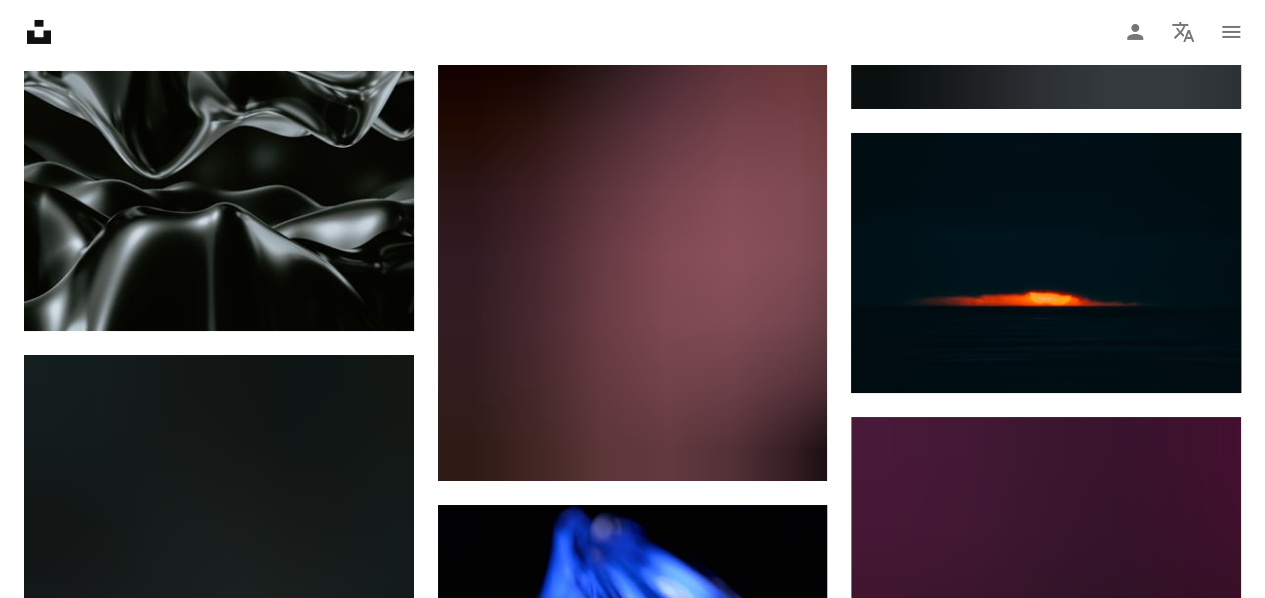 scroll, scrollTop: 29791, scrollLeft: 0, axis: vertical 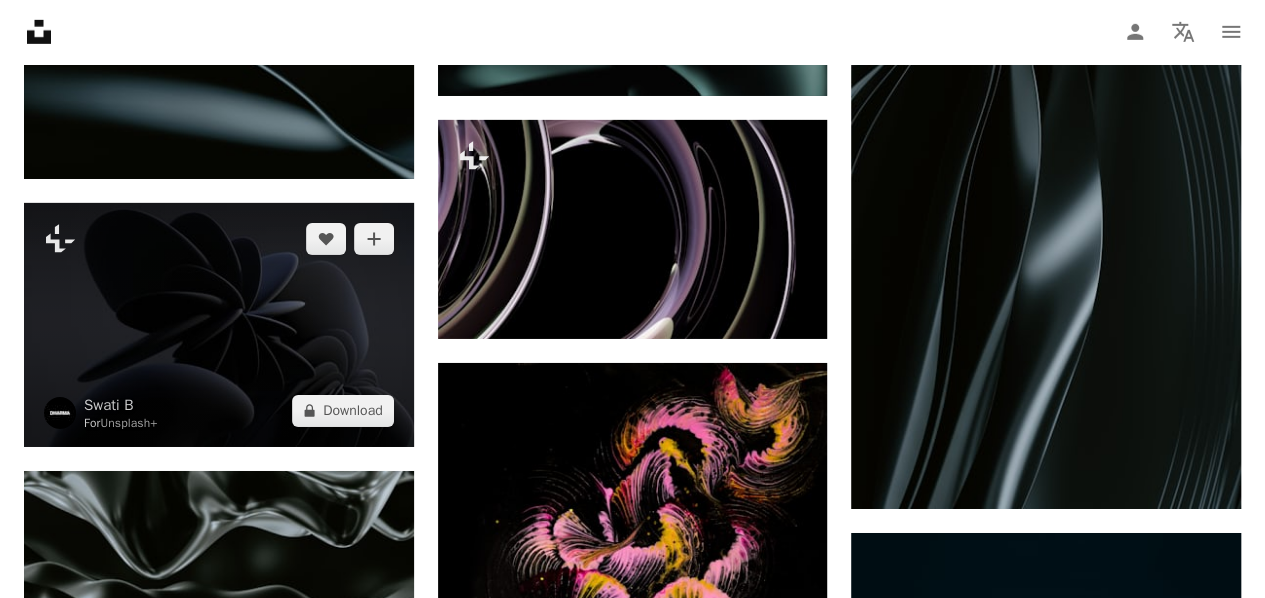 click at bounding box center [219, 325] 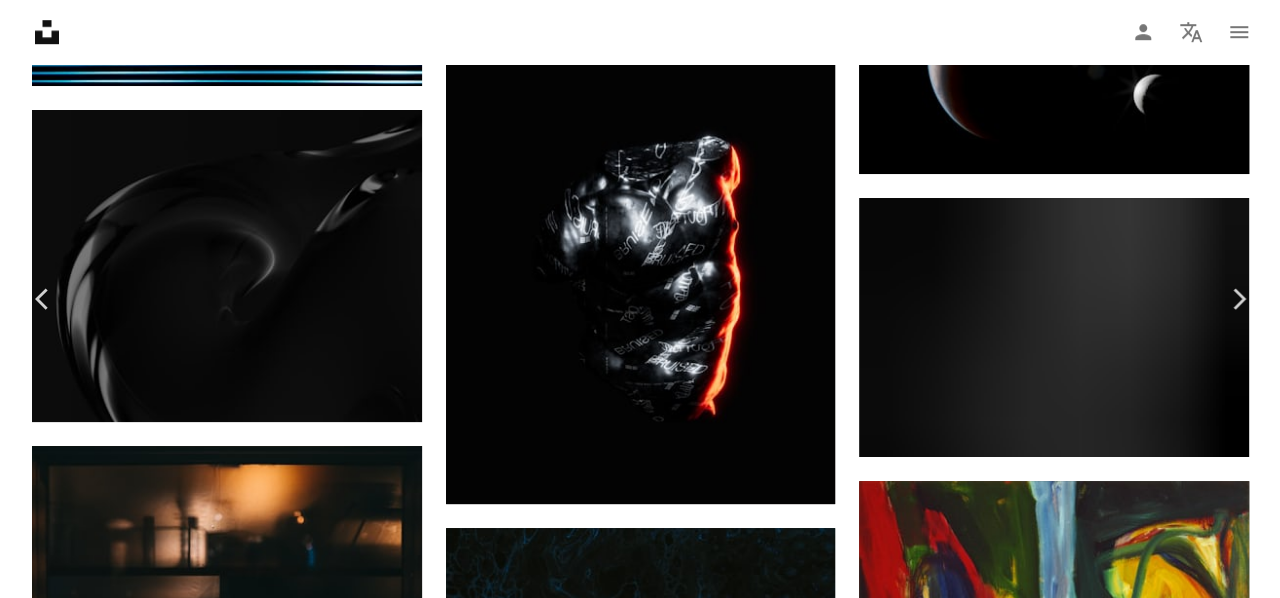 scroll, scrollTop: 24991, scrollLeft: 0, axis: vertical 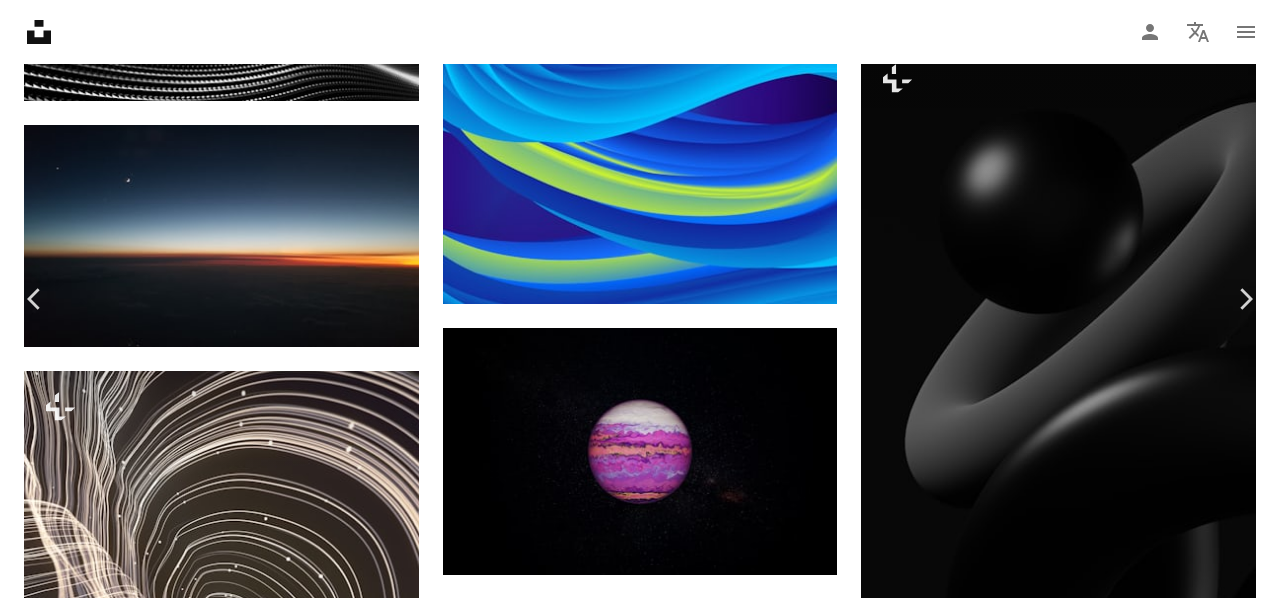click on "An X shape" at bounding box center (20, 20) 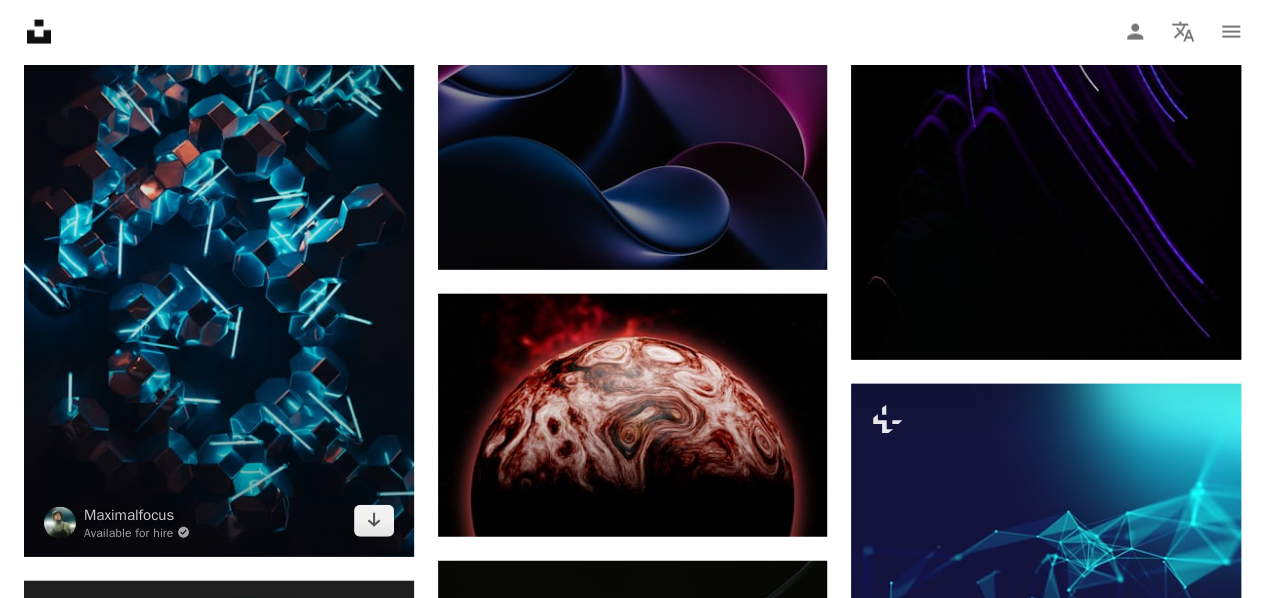 scroll, scrollTop: 17391, scrollLeft: 0, axis: vertical 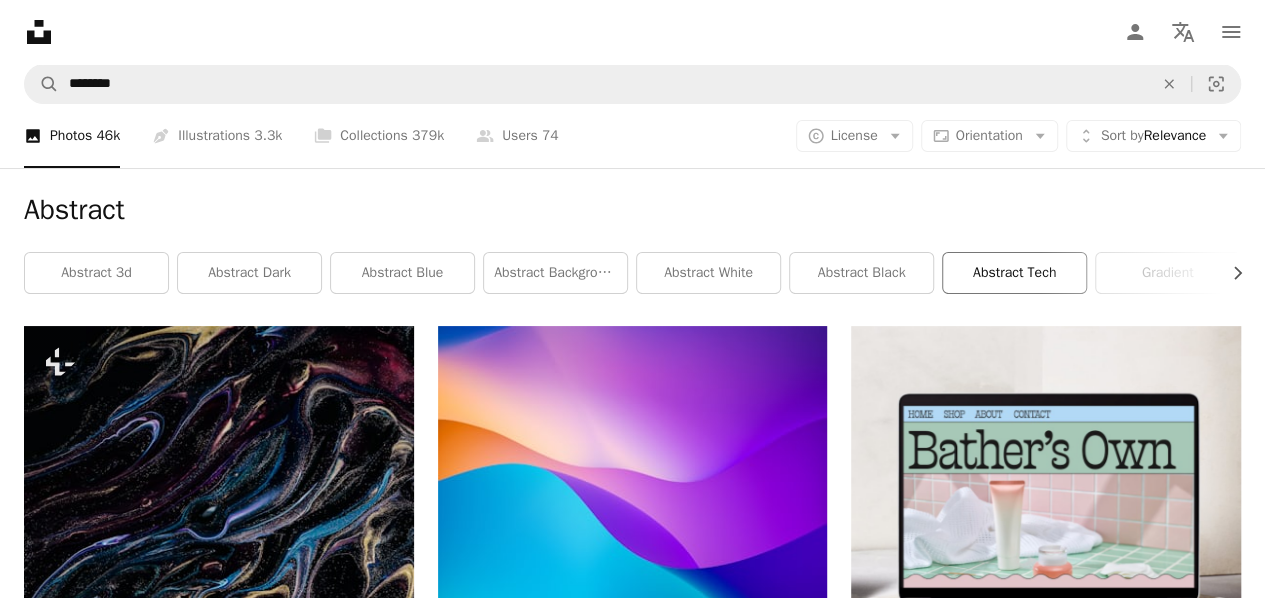 click on "abstract tech" at bounding box center [1014, 273] 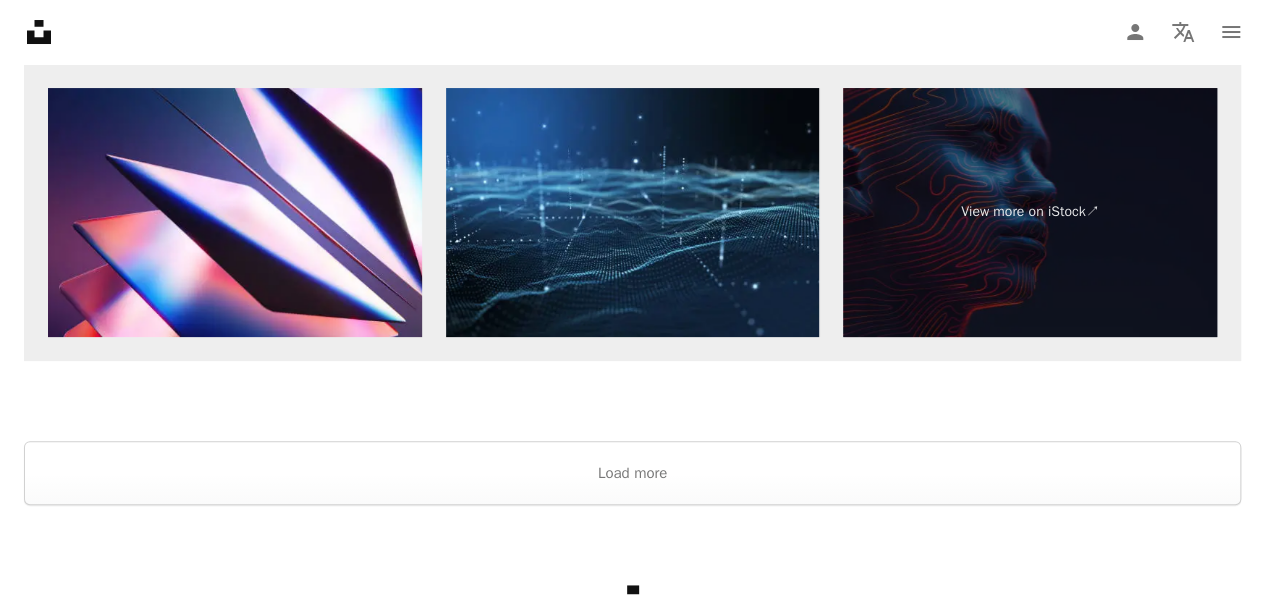 scroll, scrollTop: 4000, scrollLeft: 0, axis: vertical 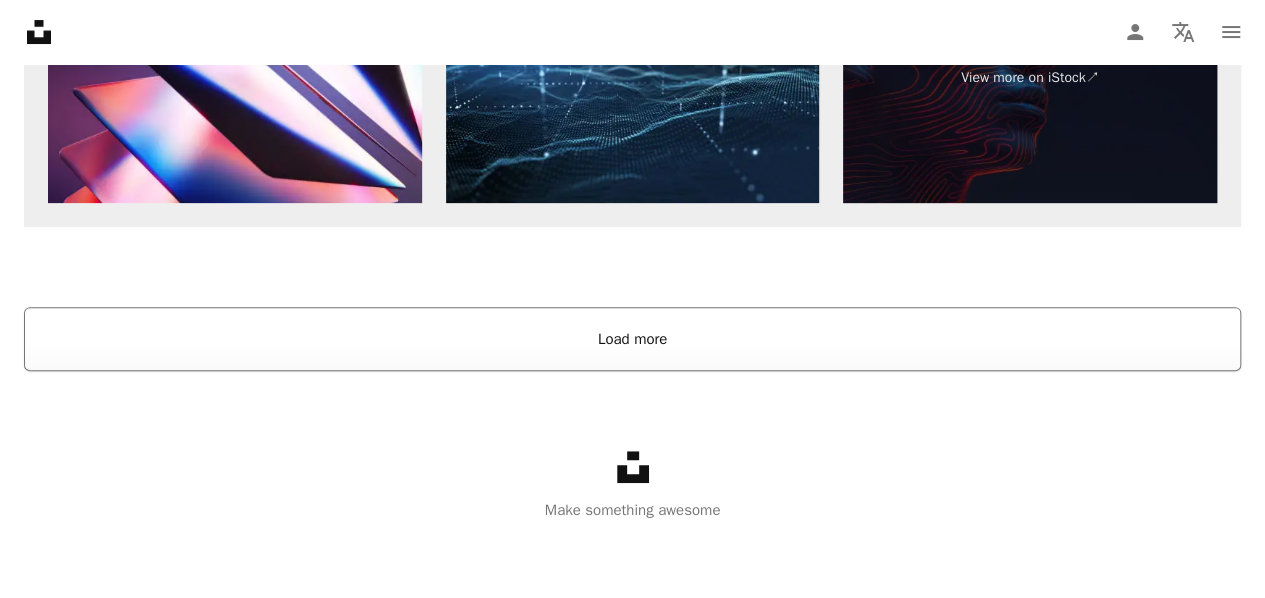 click on "Load more" at bounding box center [632, 339] 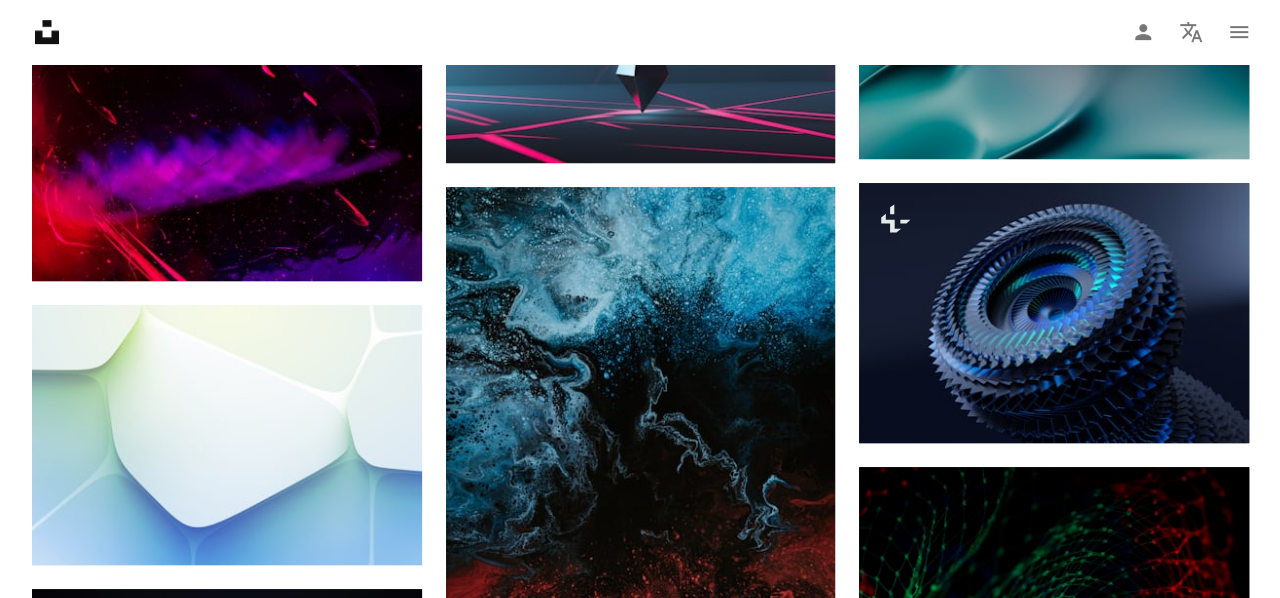 scroll, scrollTop: 4374, scrollLeft: 0, axis: vertical 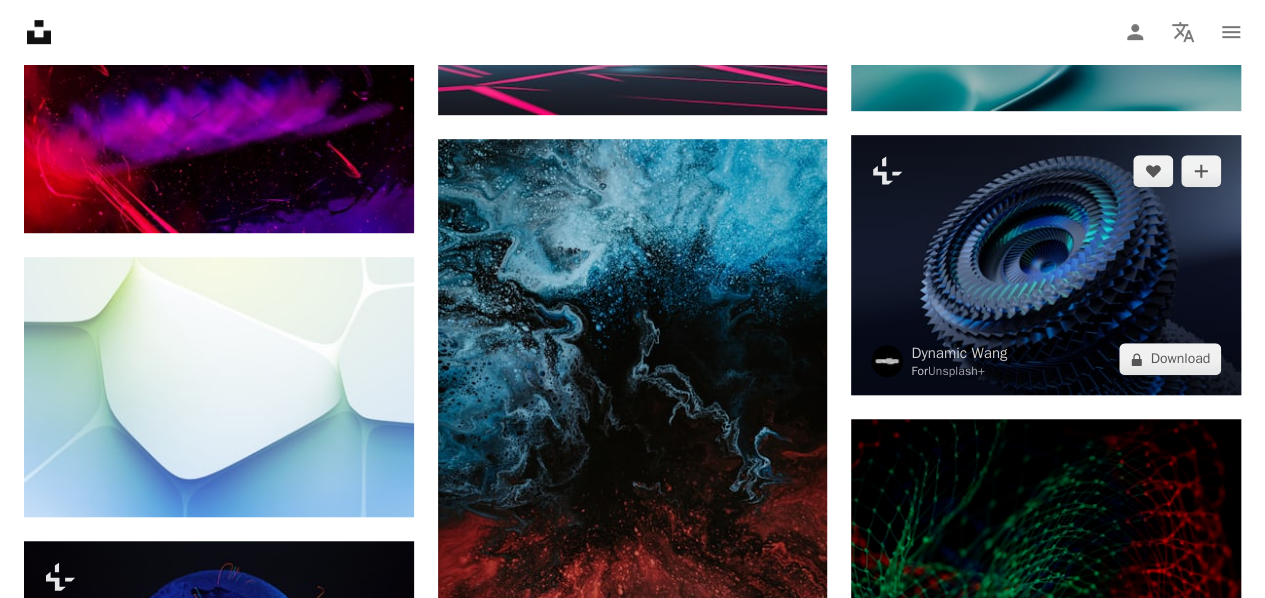 click at bounding box center [1046, 265] 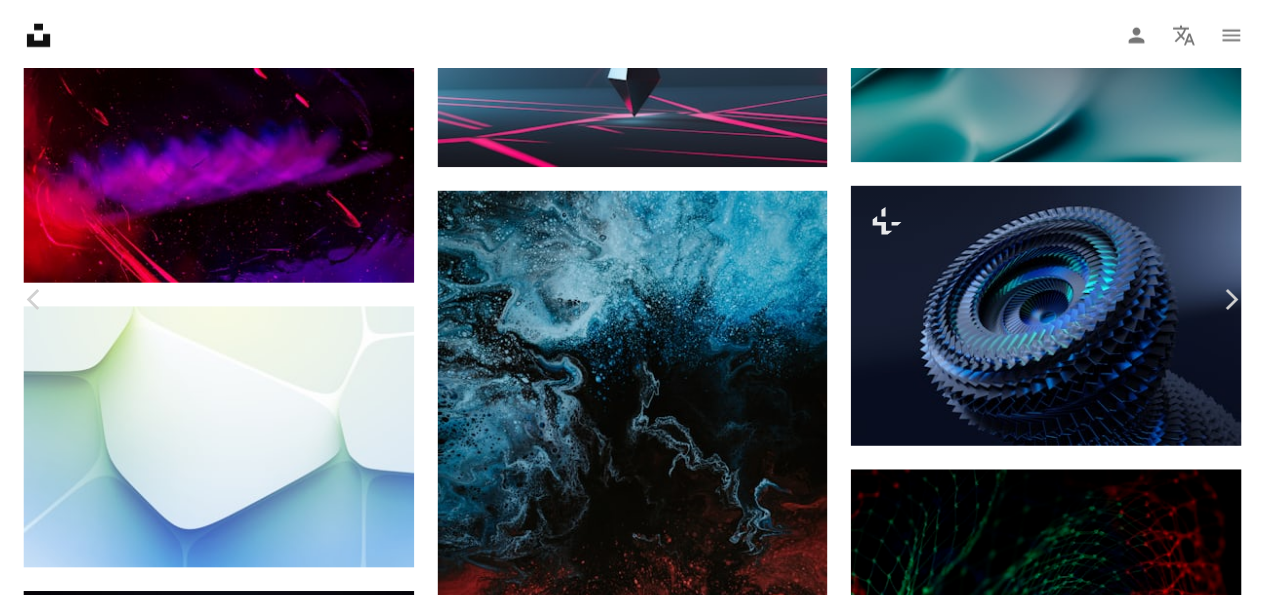 scroll, scrollTop: 0, scrollLeft: 0, axis: both 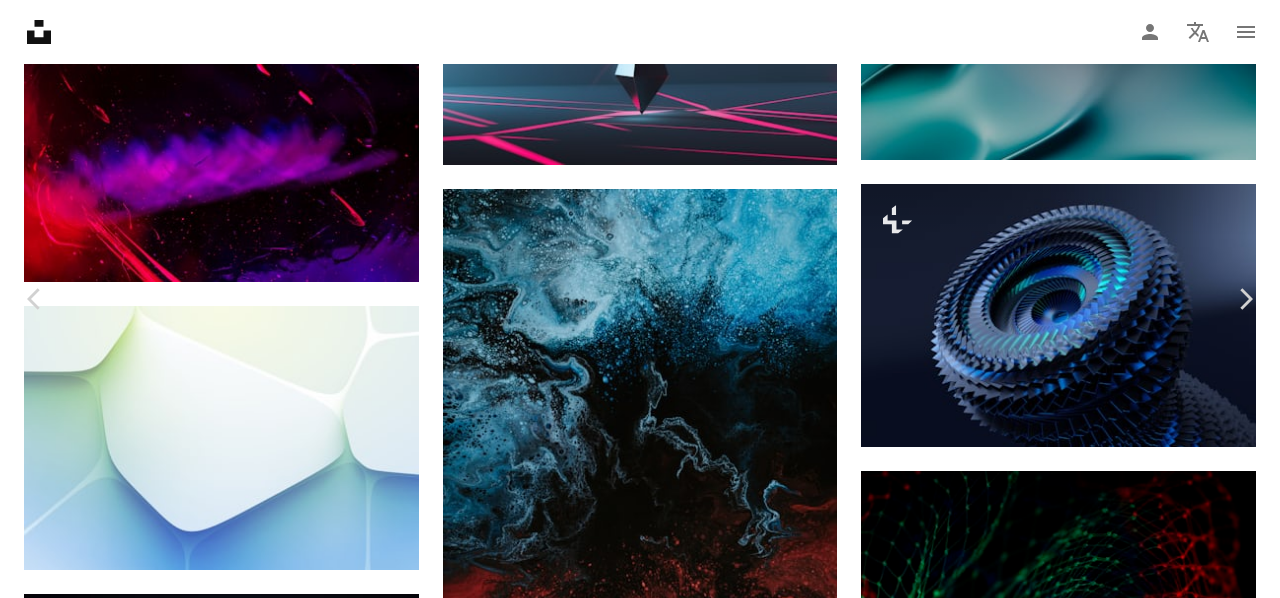 click on "[FIRST] [LAST] For Unsplash+ A heart A plus sign Edit image Plus sign for Unsplash+ A lock Download Zoom in Featured in Photos , 3D Renders , Blue A forward-right arrow Share More Actions Calendar outlined Published on January 31, 2023 Safety Licensed under the Unsplash+ License wallpaper background technology colorful background future 3d render digital image wallpapers engineer render backgrounds engine technology abstract fan abstract tech digital abstract turbo HD Wallpapers Related images Plus sign for Unsplash+ A heart A plus sign Getty Images For Unsplash+ A lock Download Plus sign for Unsplash+ A heart A plus sign [FIRST] [LAST] For Unsplash+ A lock Download Plus sign for Unsplash+ A heart A plus sign [FIRST] [LAST] For Unsplash+ A lock Download Plus sign for Unsplash+ A heart A plus sign" at bounding box center [640, 4404] 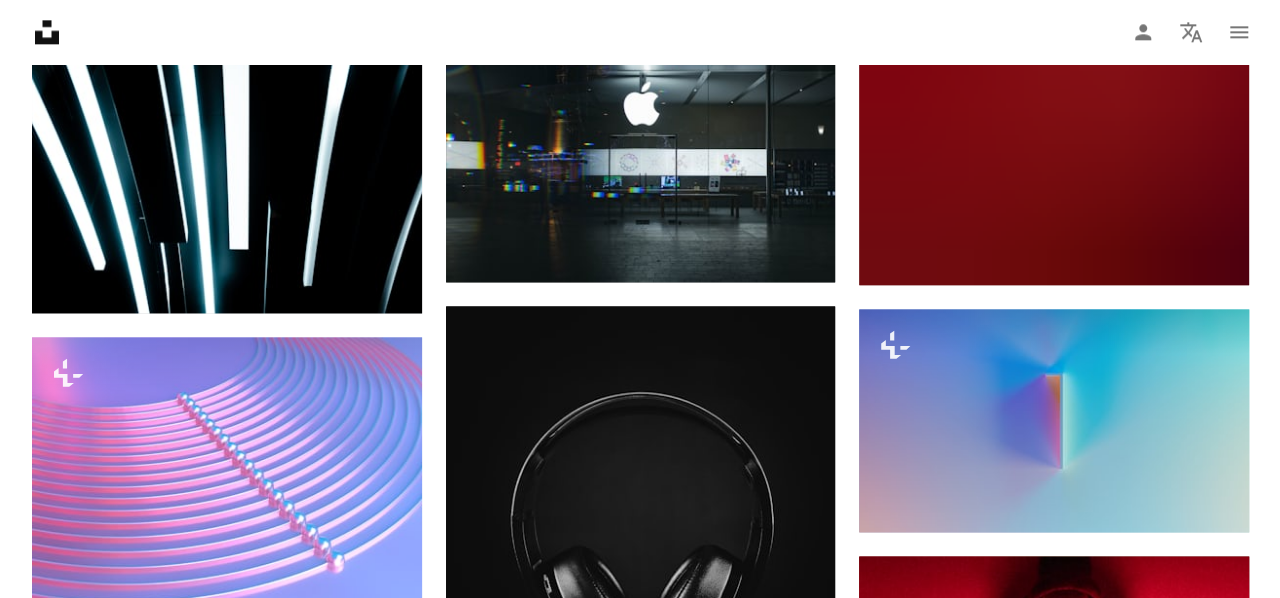 scroll, scrollTop: 12400, scrollLeft: 0, axis: vertical 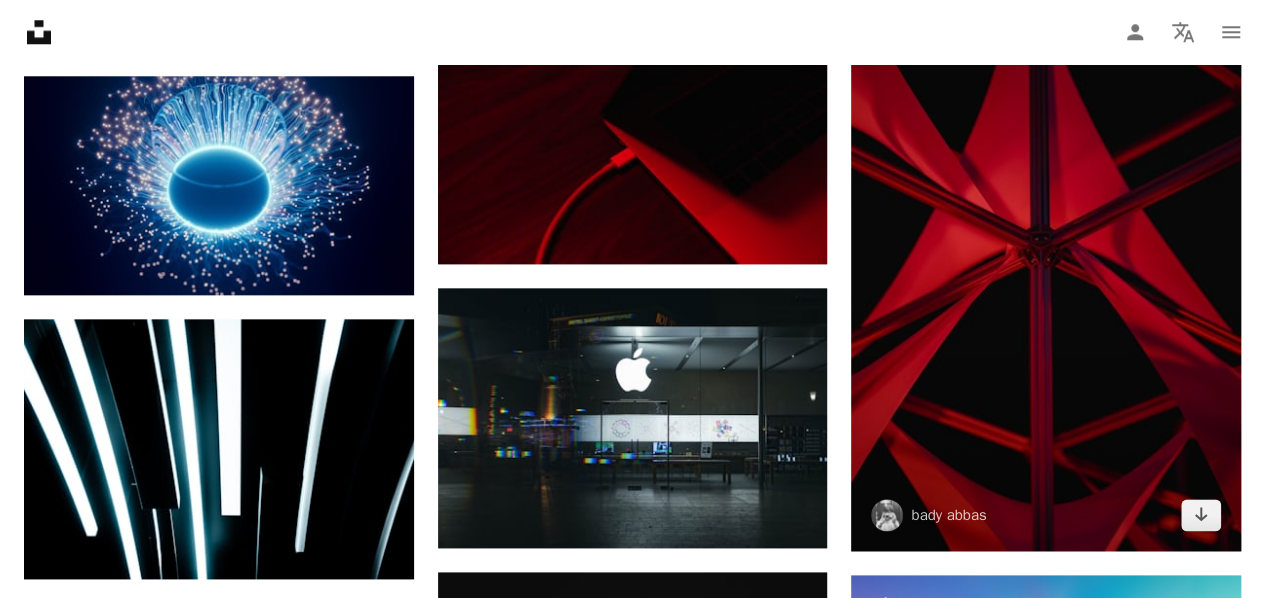 click at bounding box center (1046, 258) 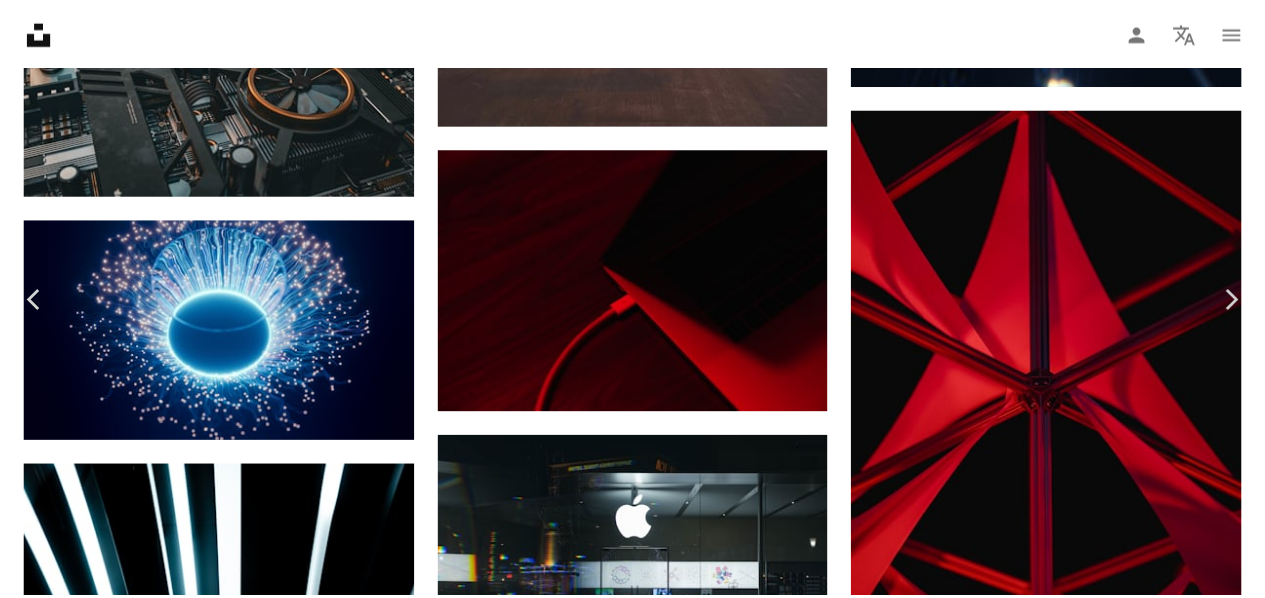 scroll, scrollTop: 0, scrollLeft: 0, axis: both 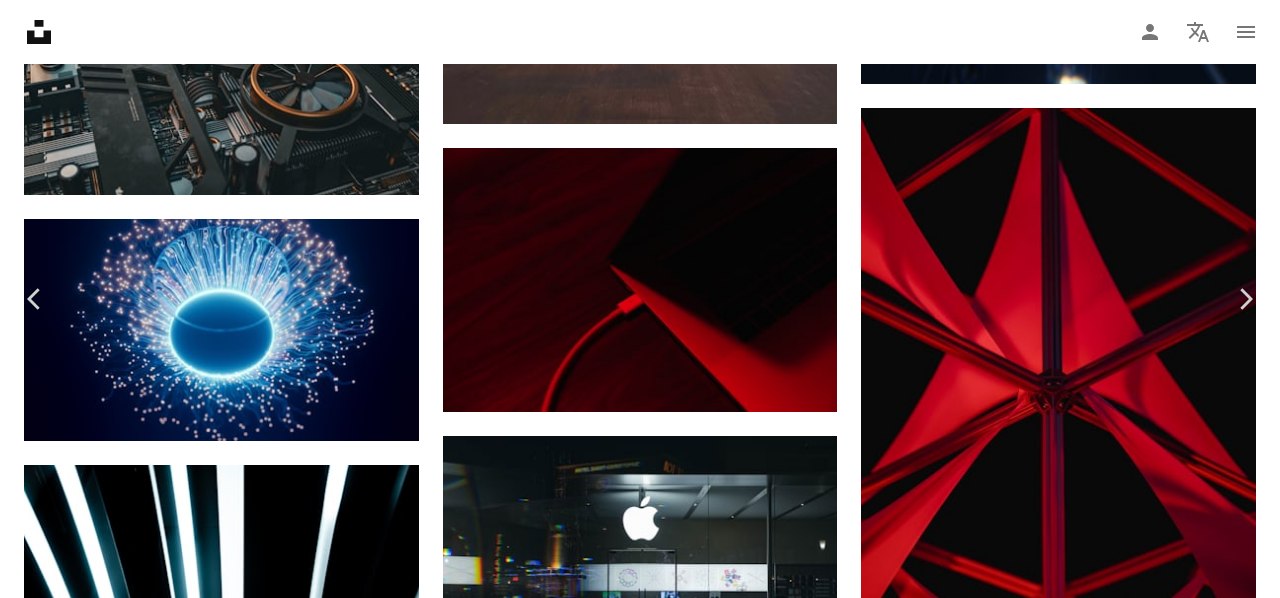 click on "Download free" at bounding box center [1081, 3261] 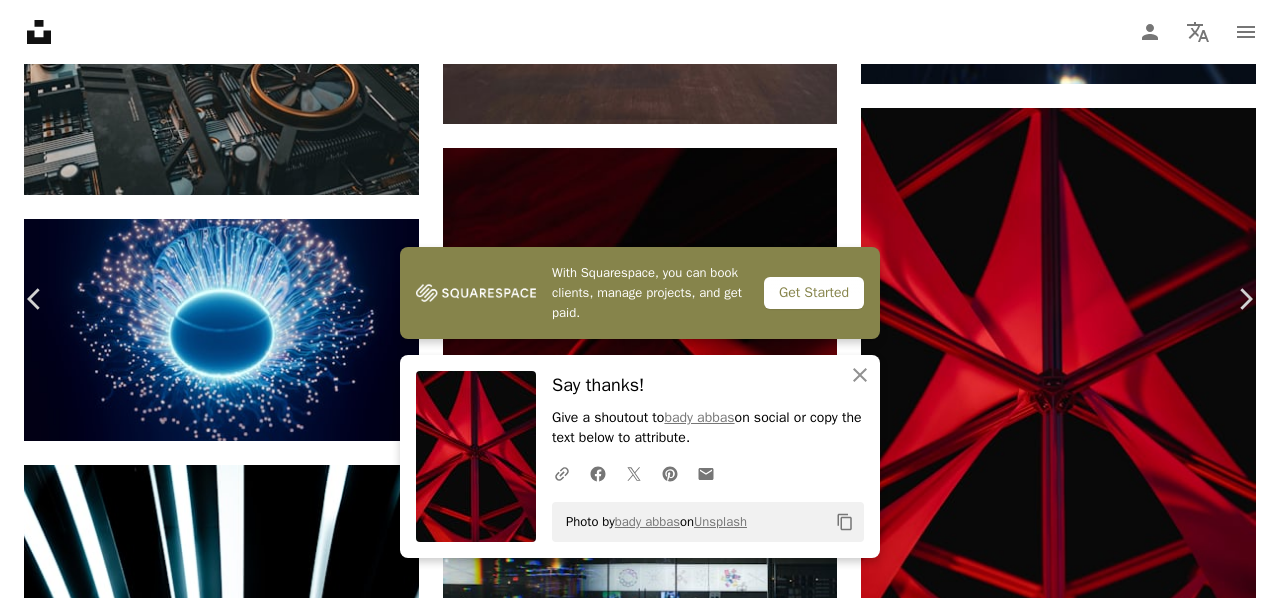 click on "Chevron down" 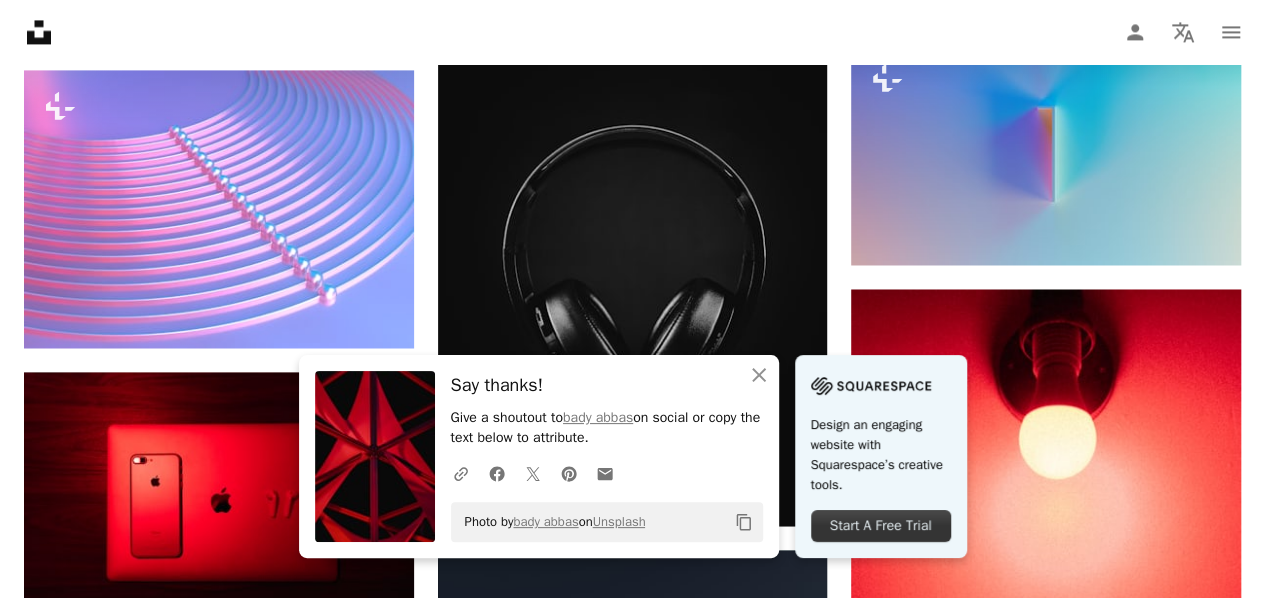 scroll, scrollTop: 12266, scrollLeft: 0, axis: vertical 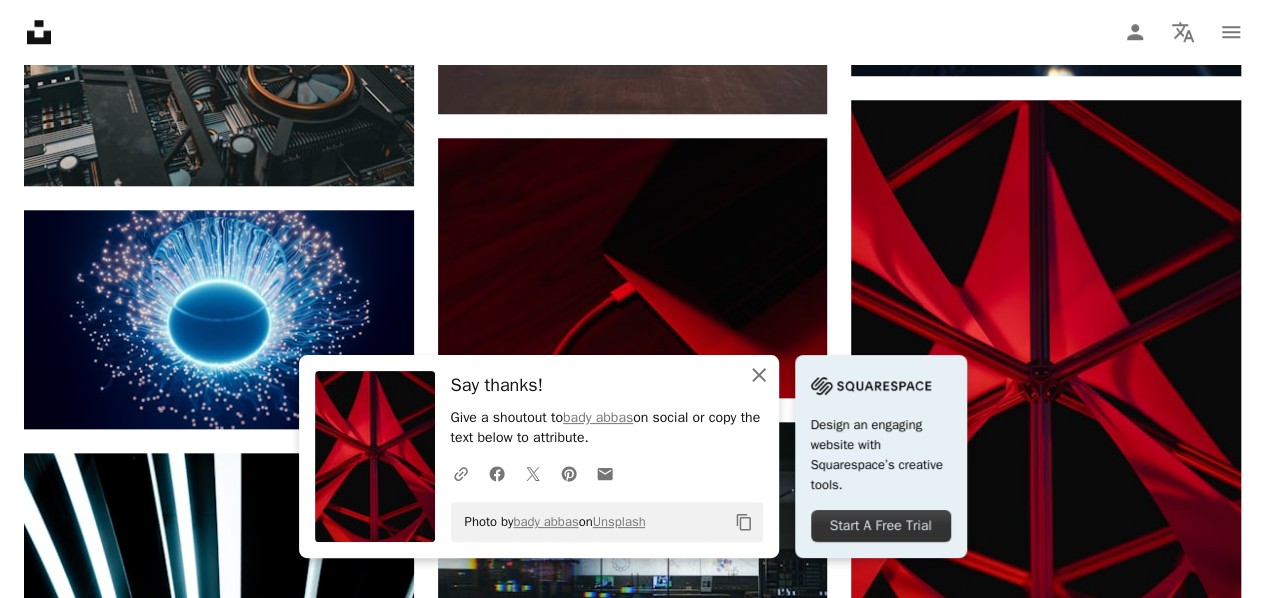 click on "An X shape" 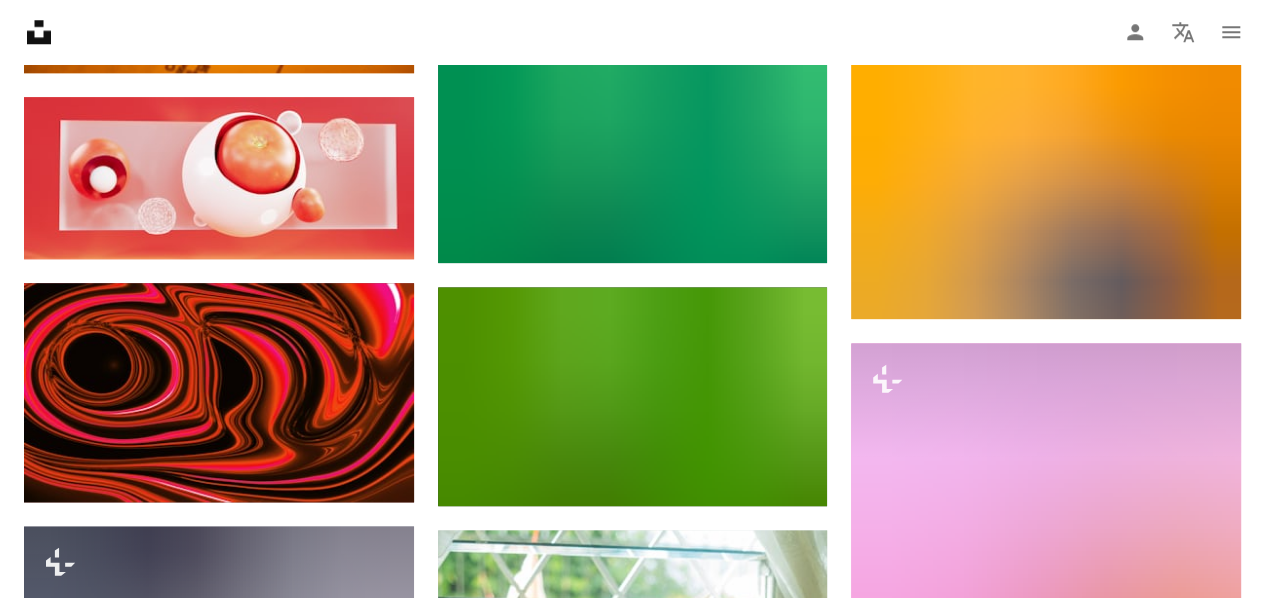 scroll, scrollTop: 24933, scrollLeft: 0, axis: vertical 